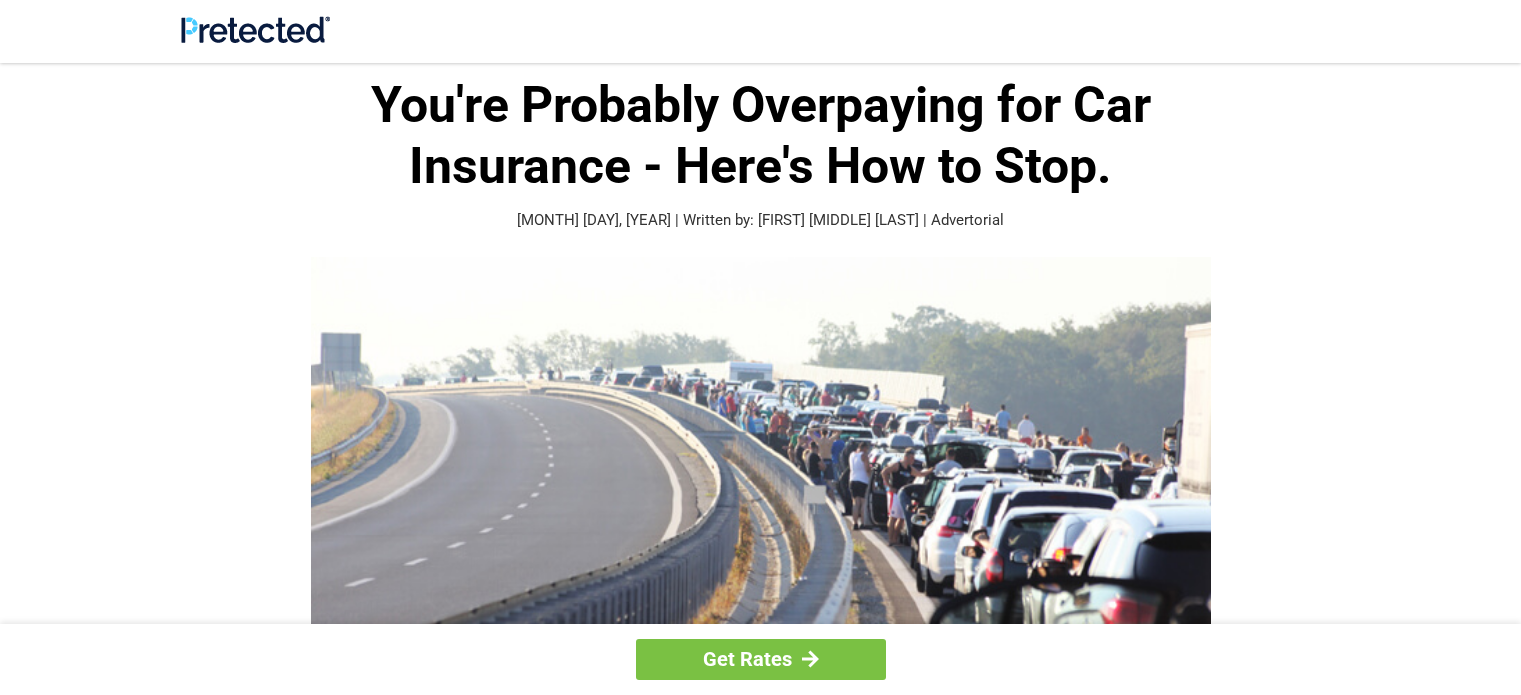 scroll, scrollTop: 300, scrollLeft: 0, axis: vertical 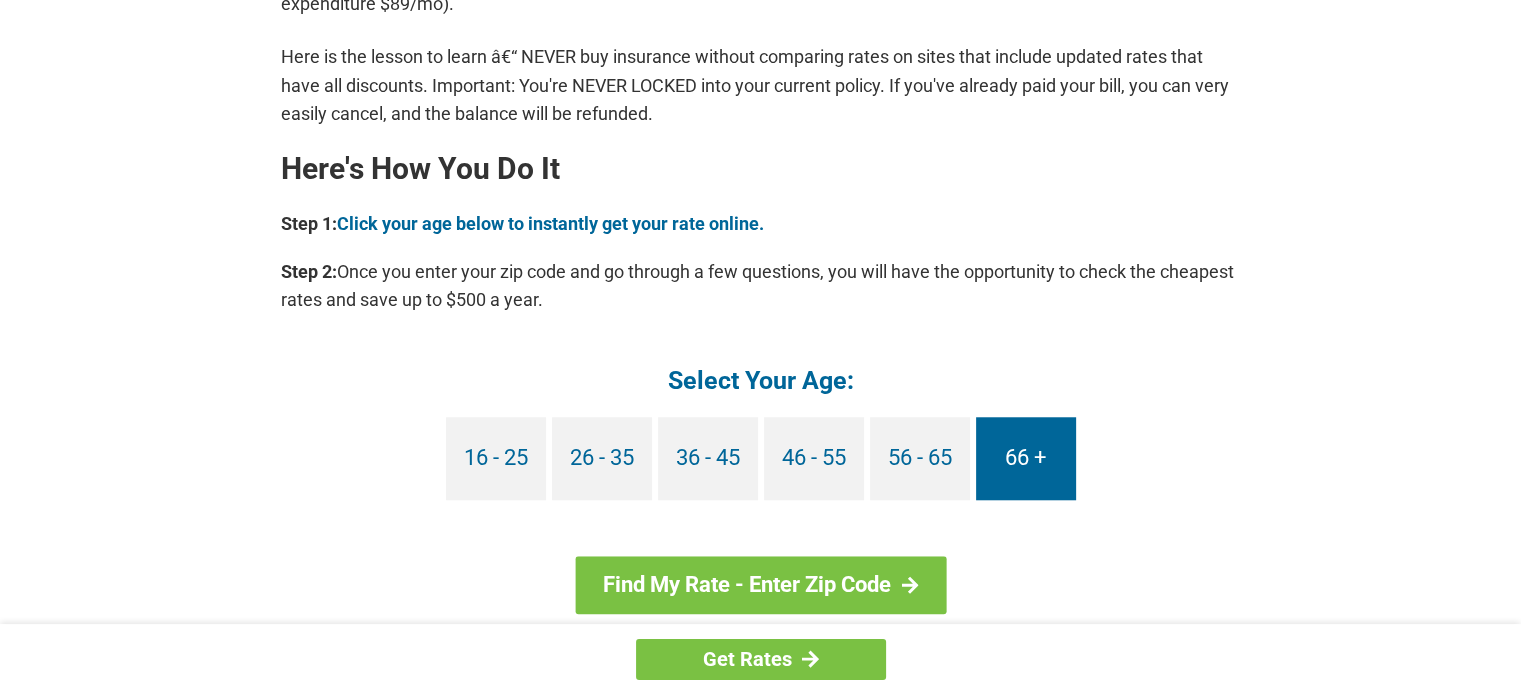 click on "66 +" at bounding box center (1026, 458) 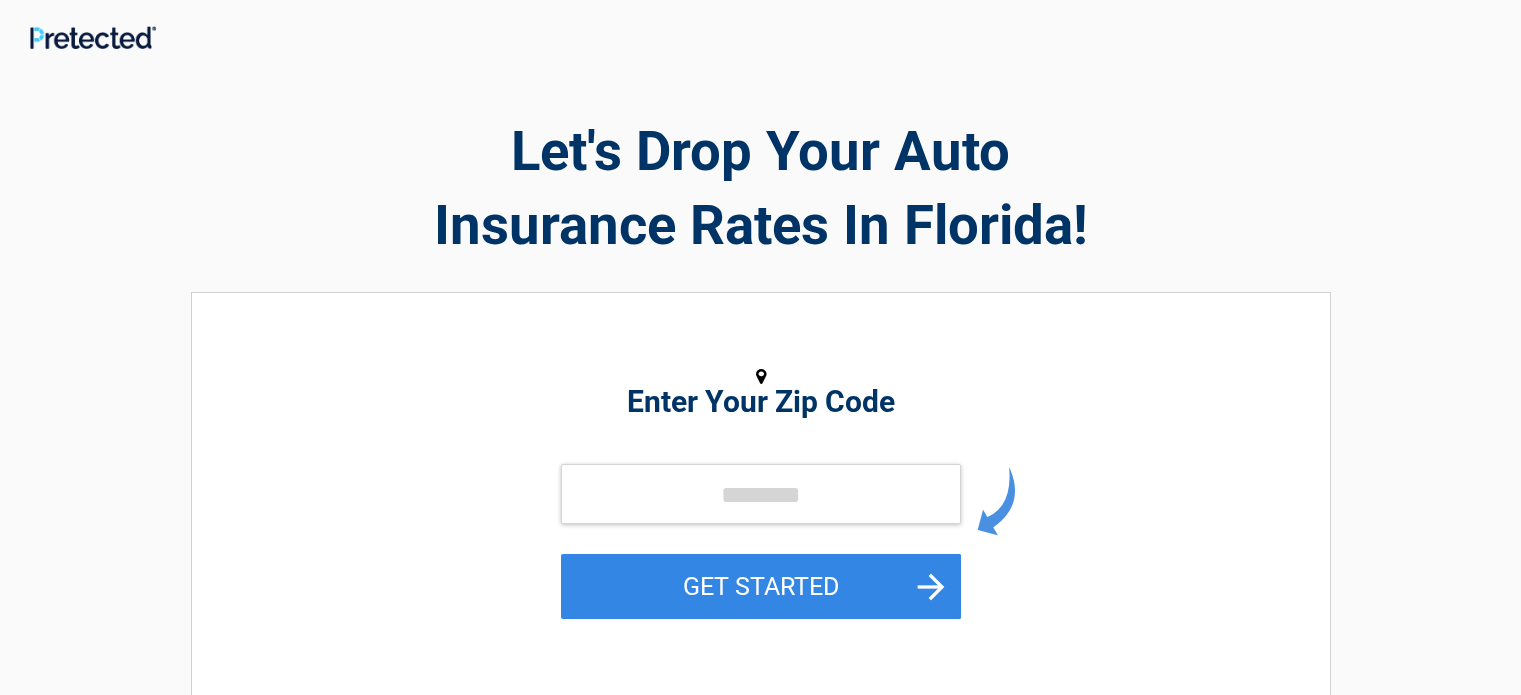 scroll, scrollTop: 0, scrollLeft: 0, axis: both 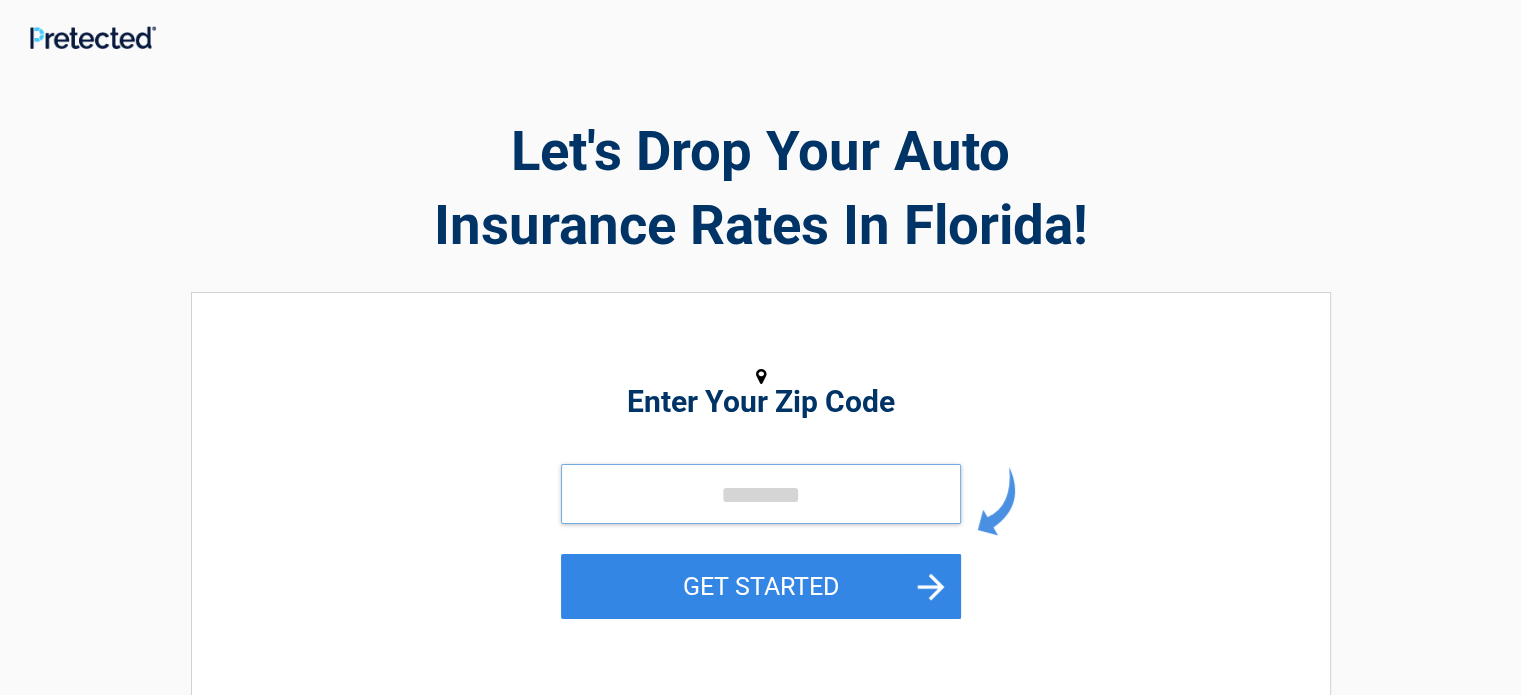 click at bounding box center [761, 494] 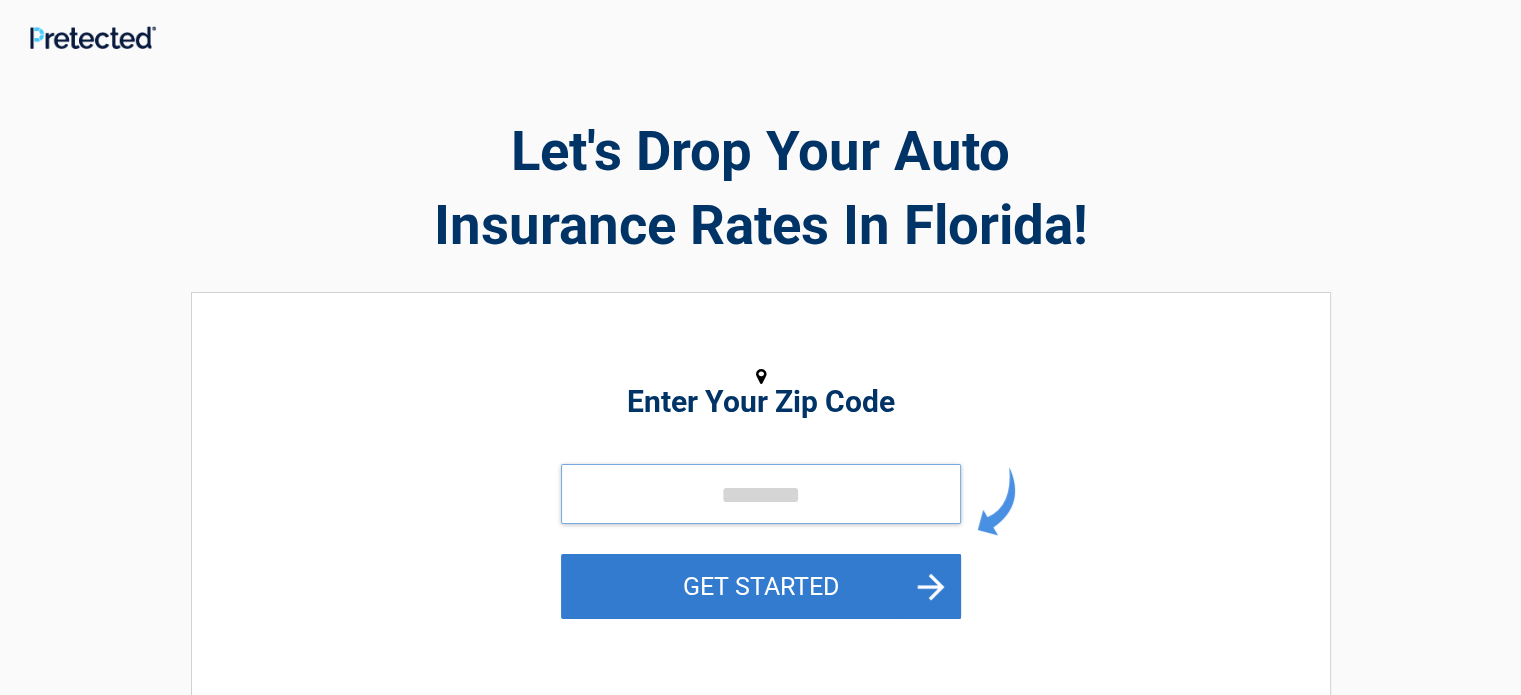type on "*****" 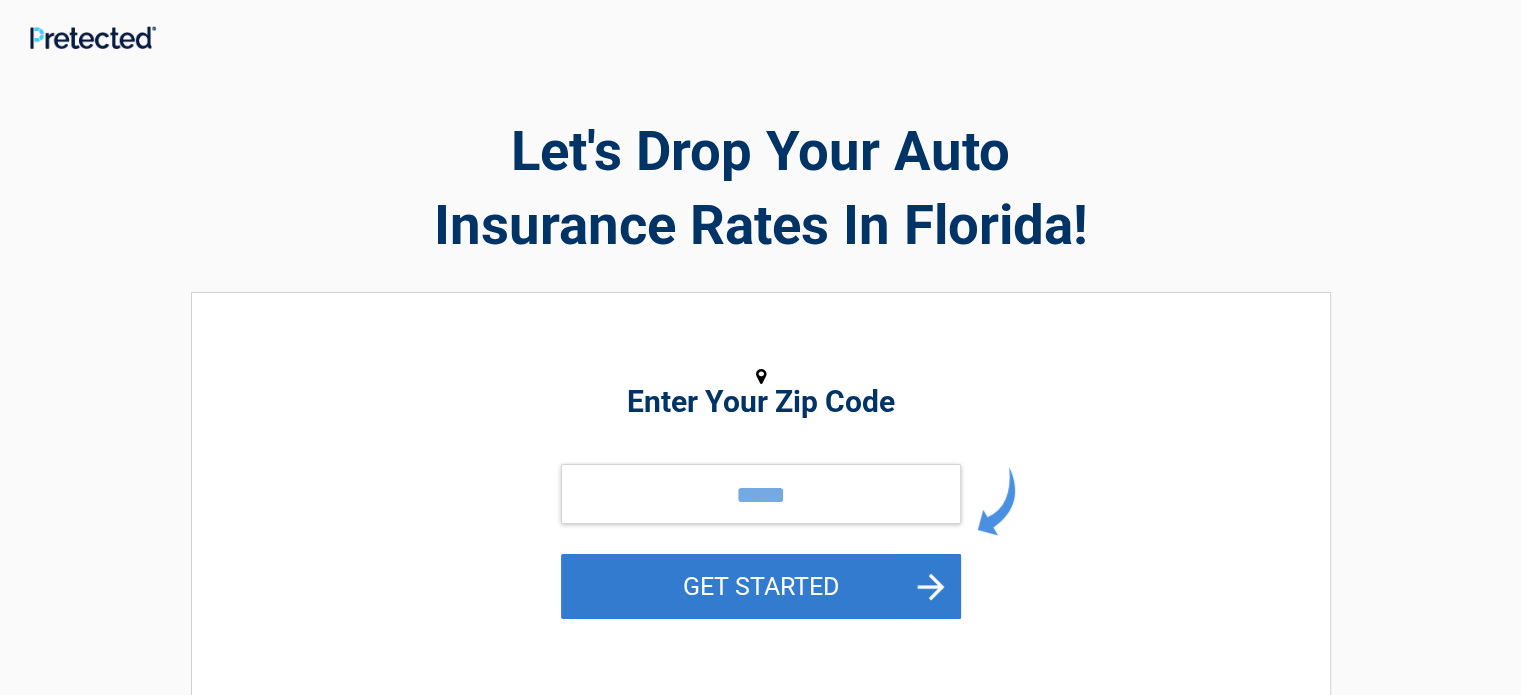 click on "GET STARTED" at bounding box center [761, 586] 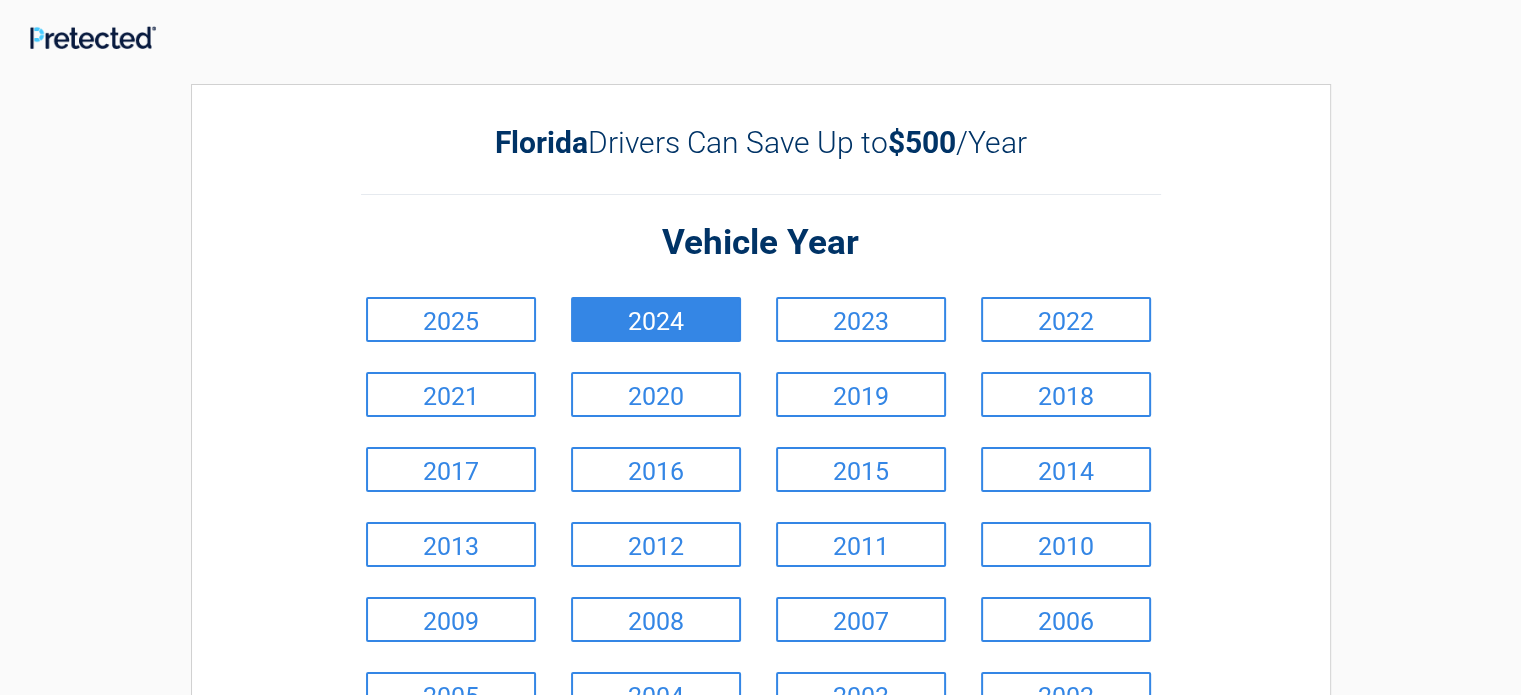 click on "2024" at bounding box center (656, 319) 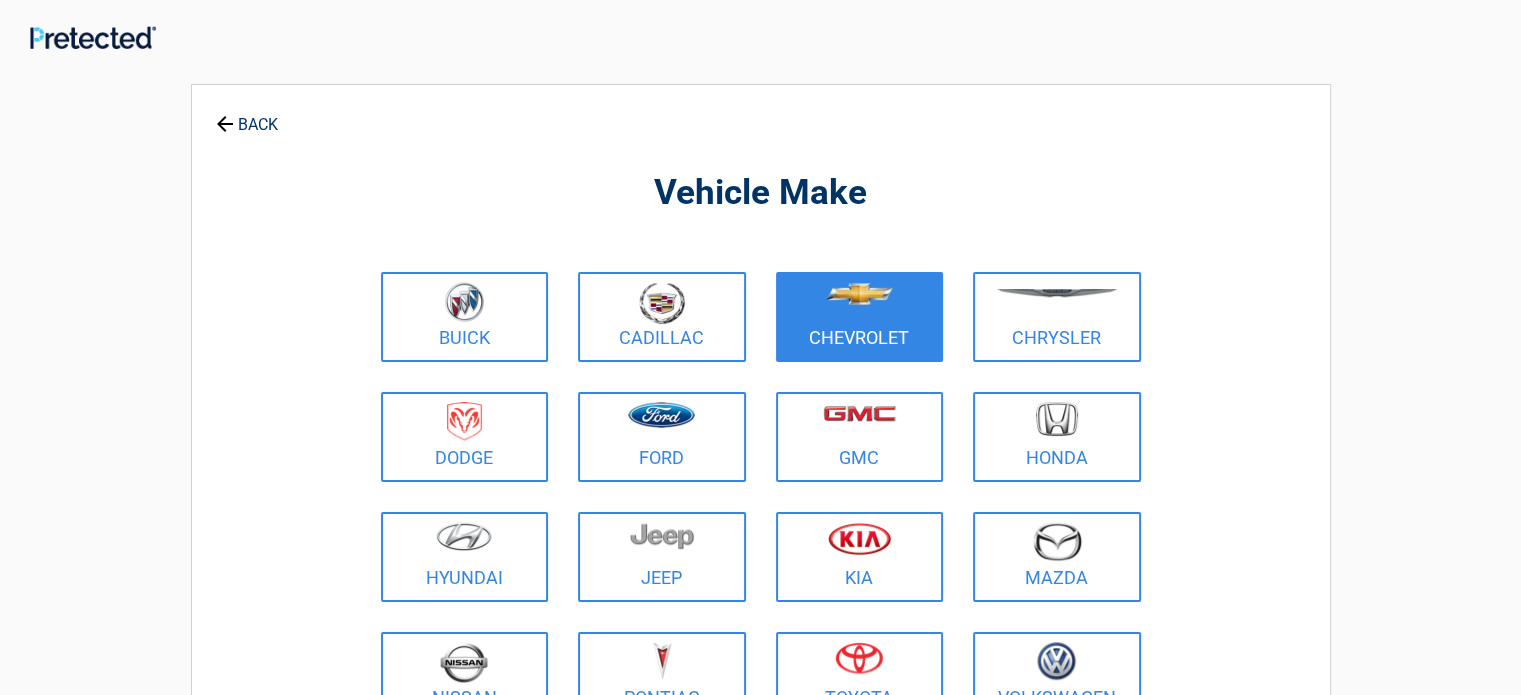 click on "Chevrolet" at bounding box center (860, 317) 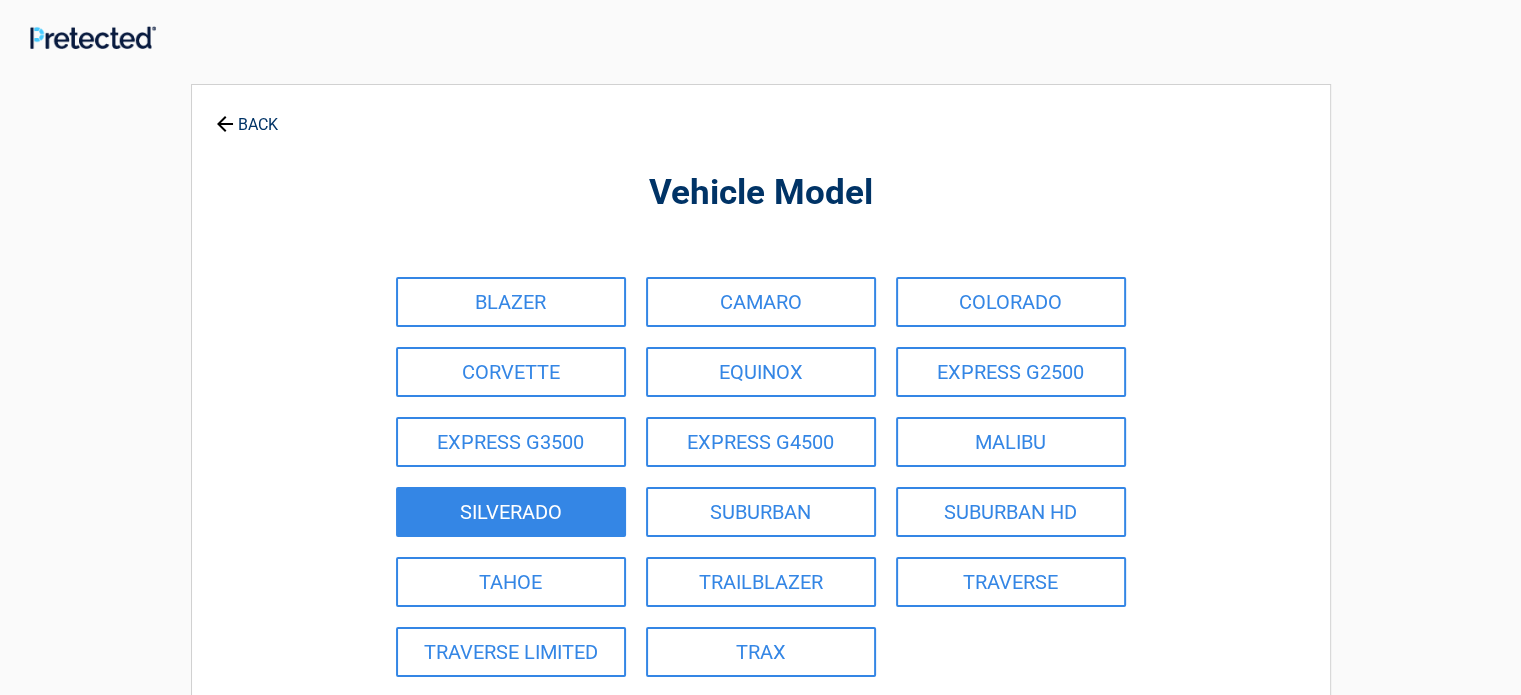 click on "SILVERADO" at bounding box center [511, 512] 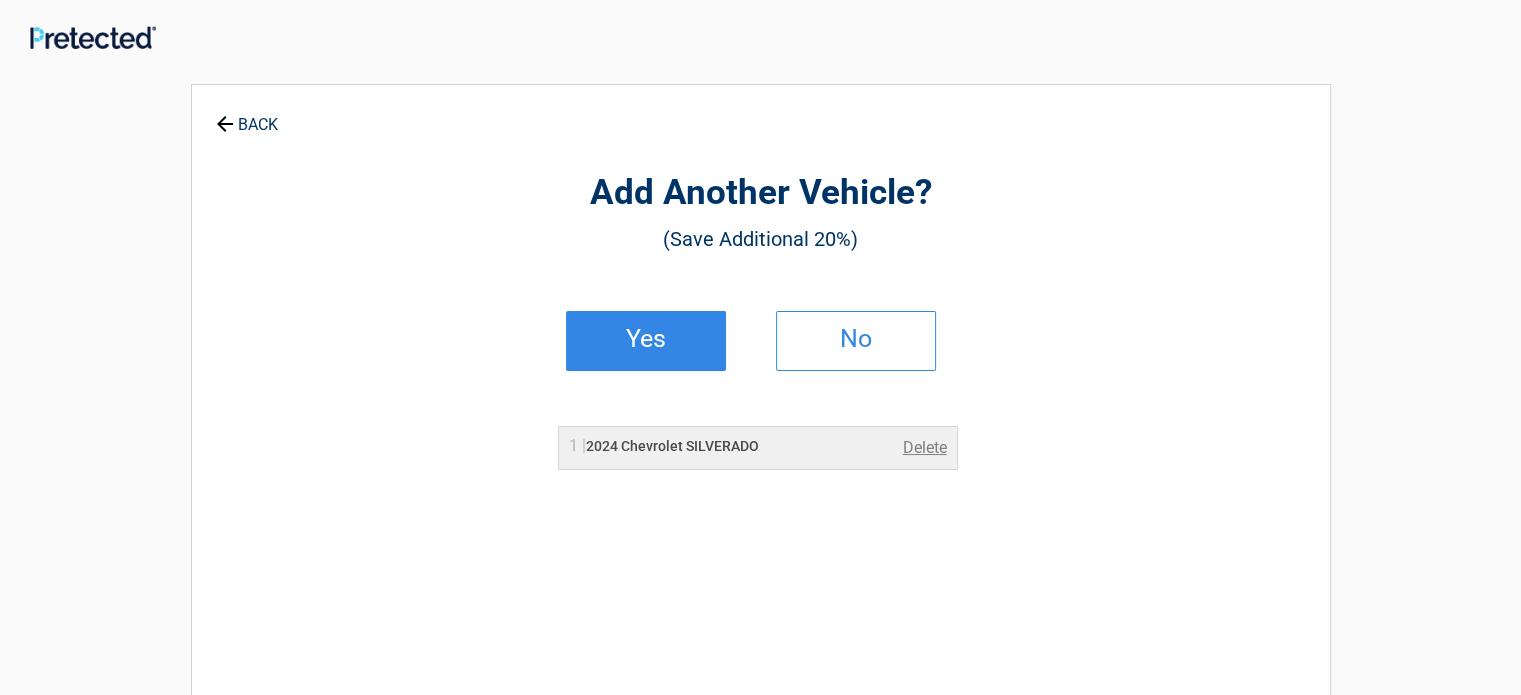 click on "Yes" at bounding box center [646, 339] 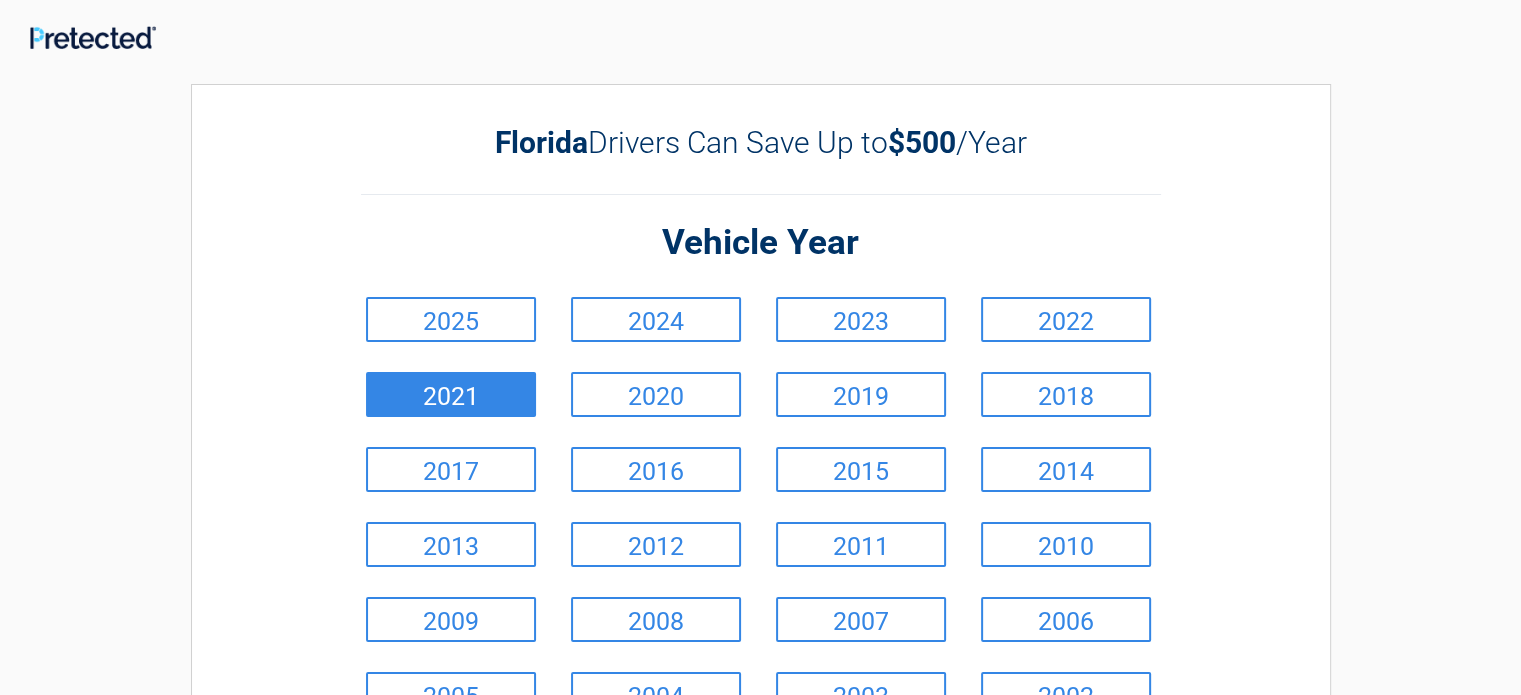 click on "2021" at bounding box center [451, 394] 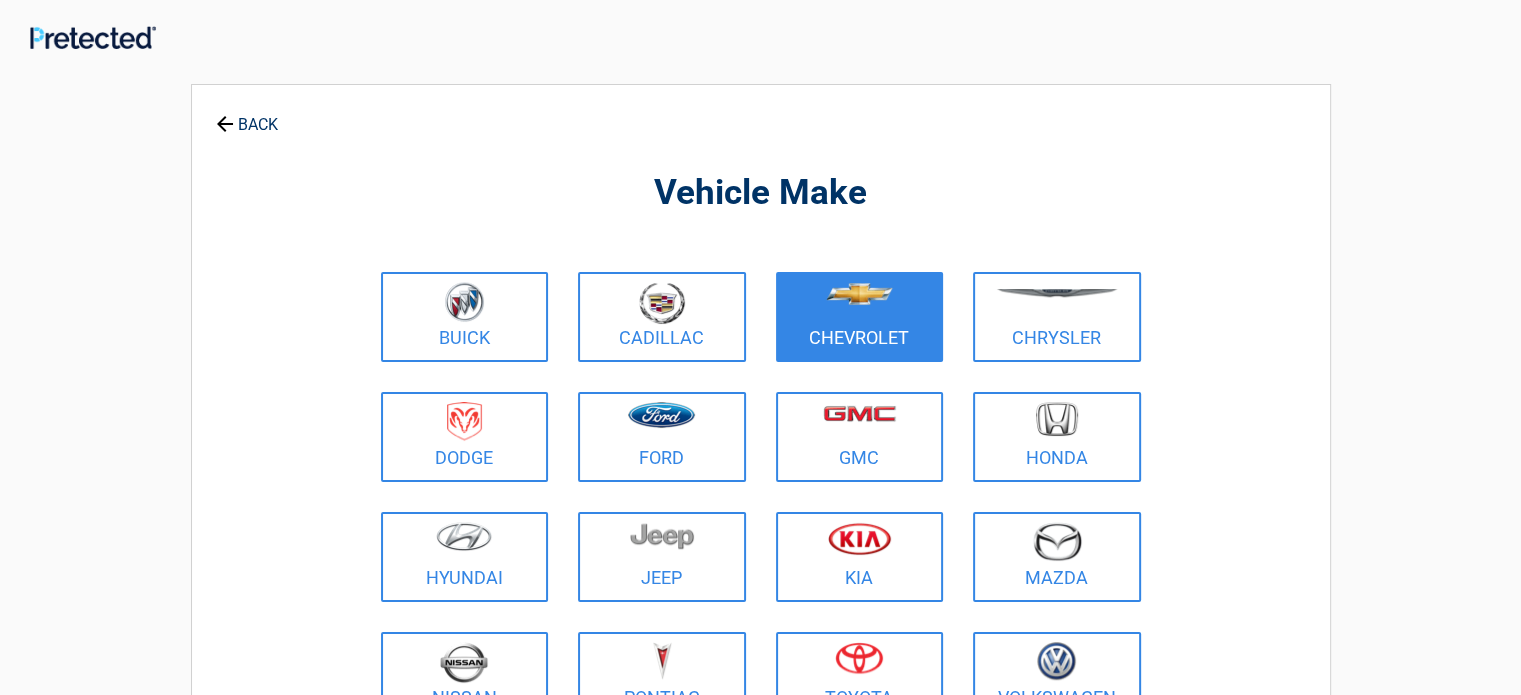 click on "Chevrolet" at bounding box center (860, 317) 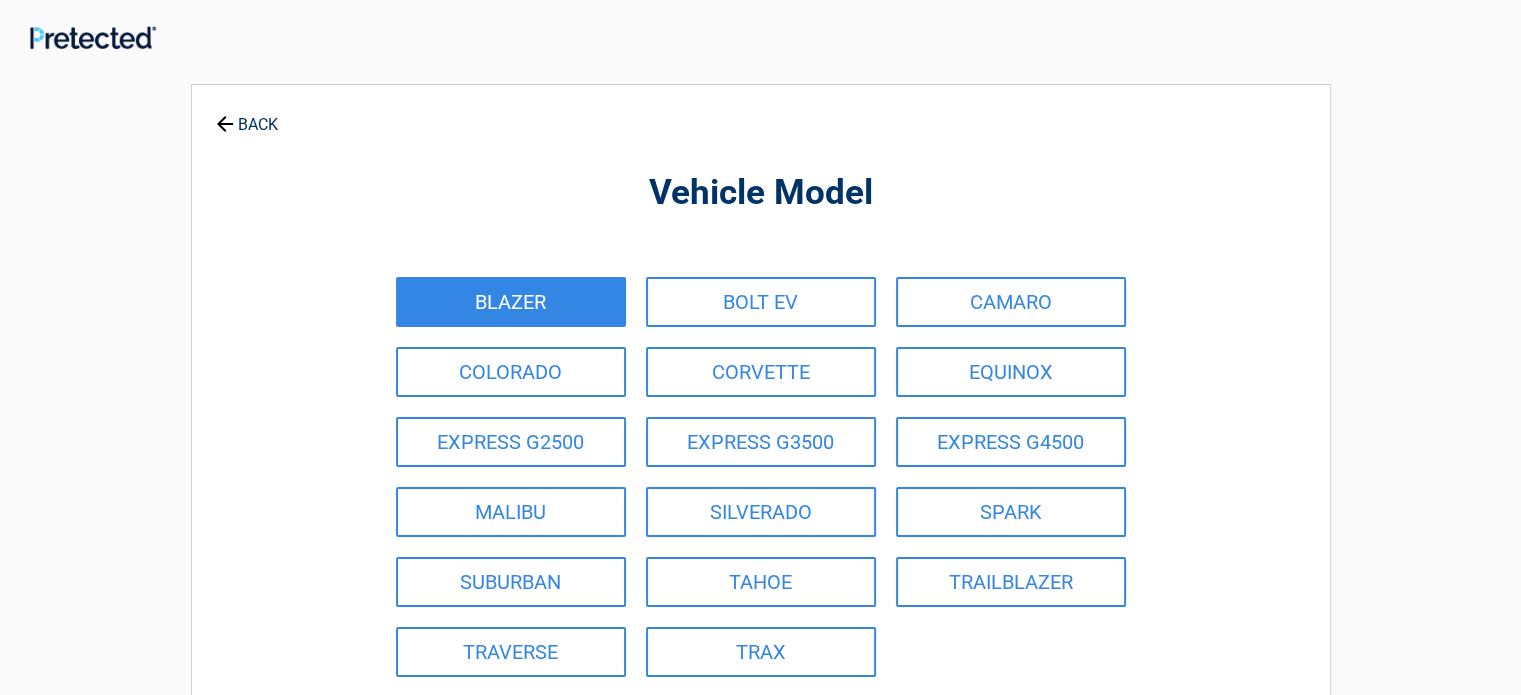 click on "BLAZER" at bounding box center [511, 302] 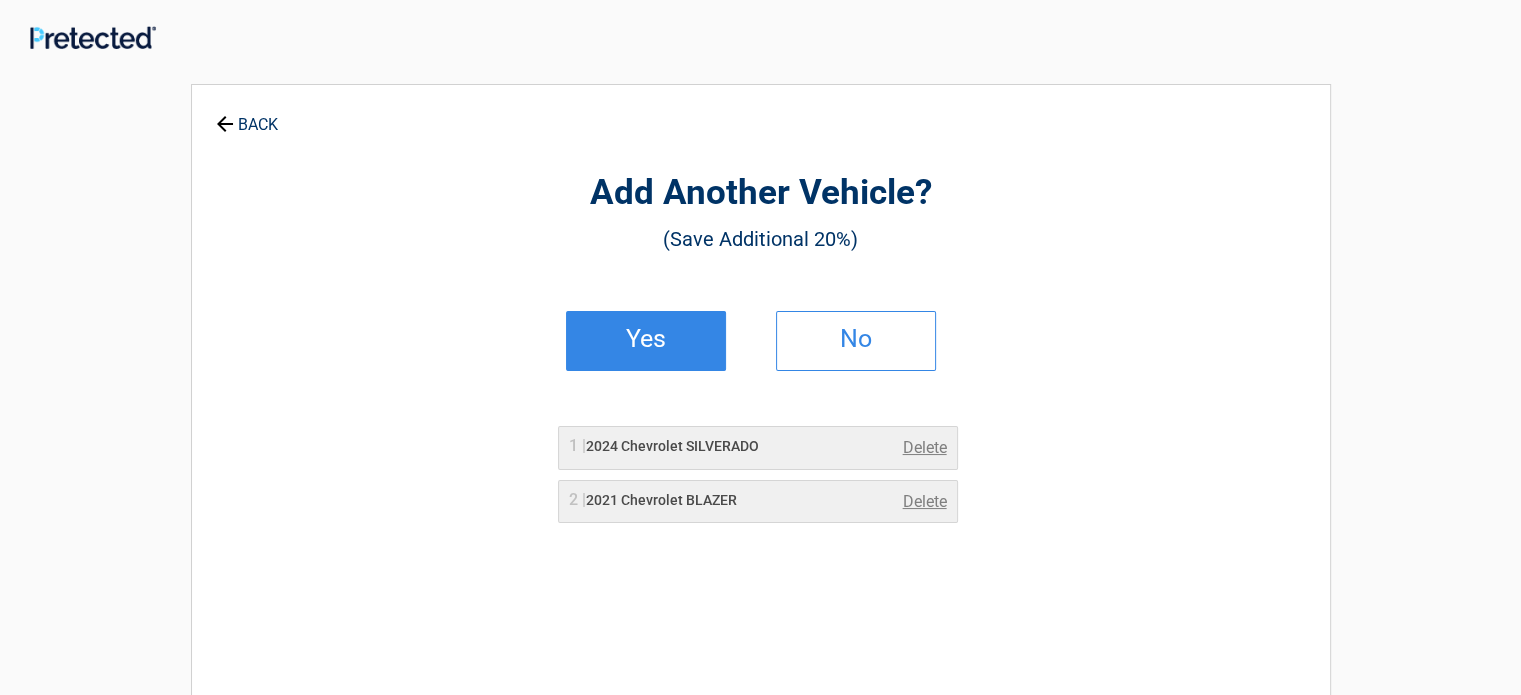 click on "Yes" at bounding box center [646, 341] 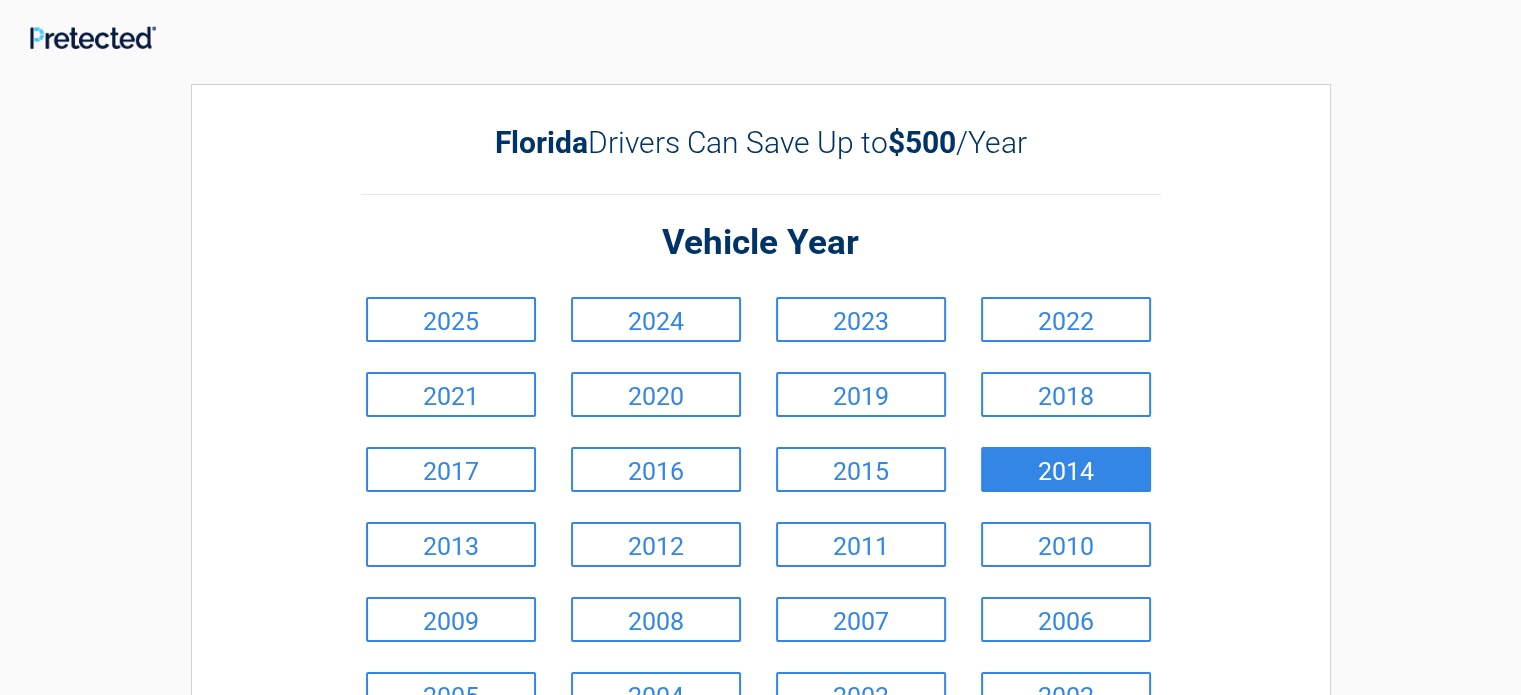 click on "2014" at bounding box center [1066, 469] 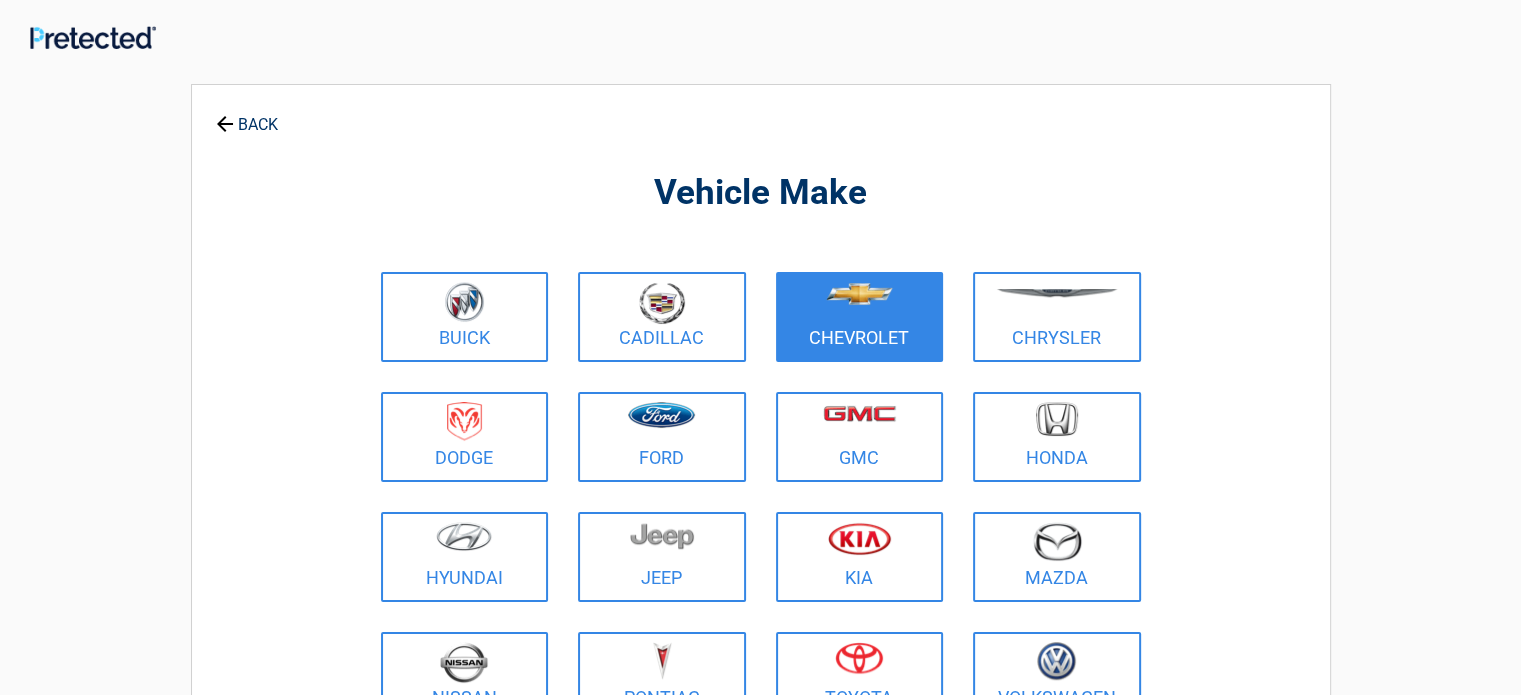 click on "Chevrolet" at bounding box center [860, 317] 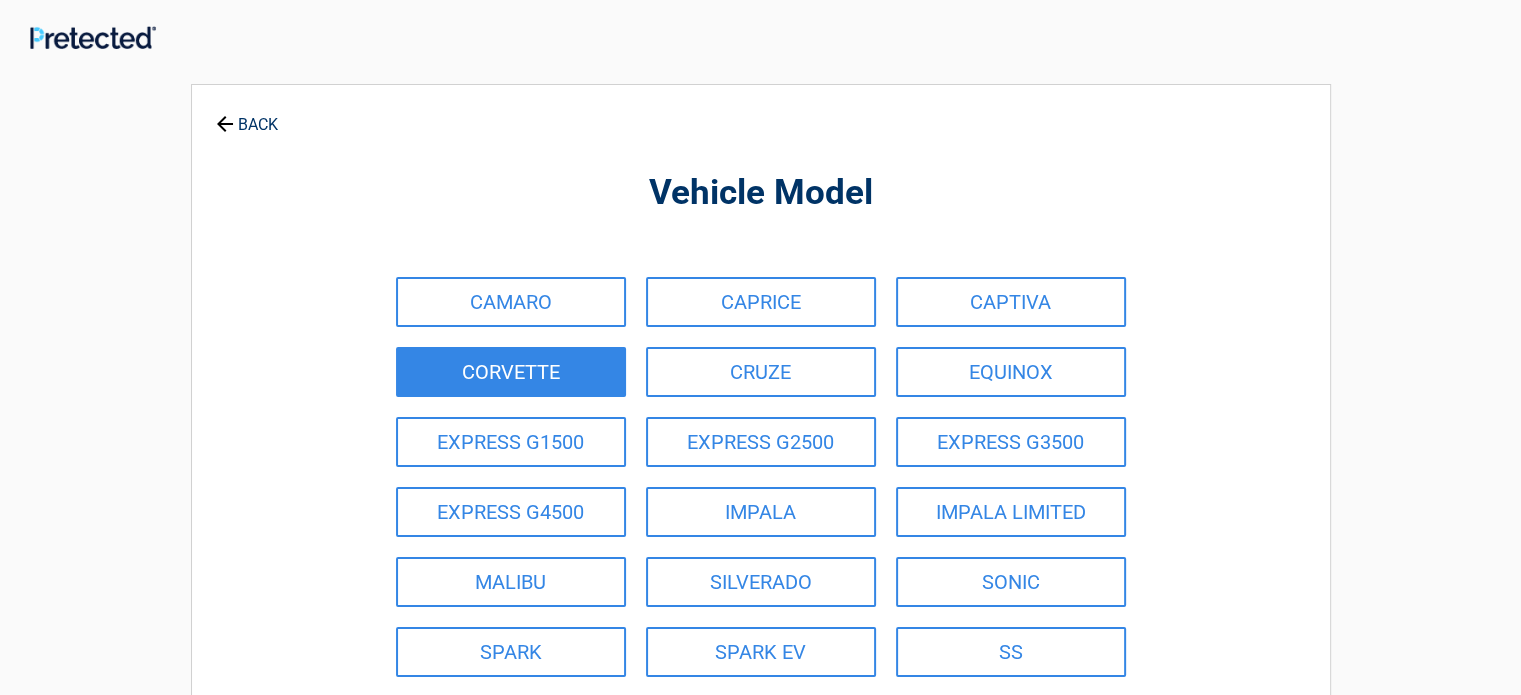 click on "CORVETTE" at bounding box center (511, 372) 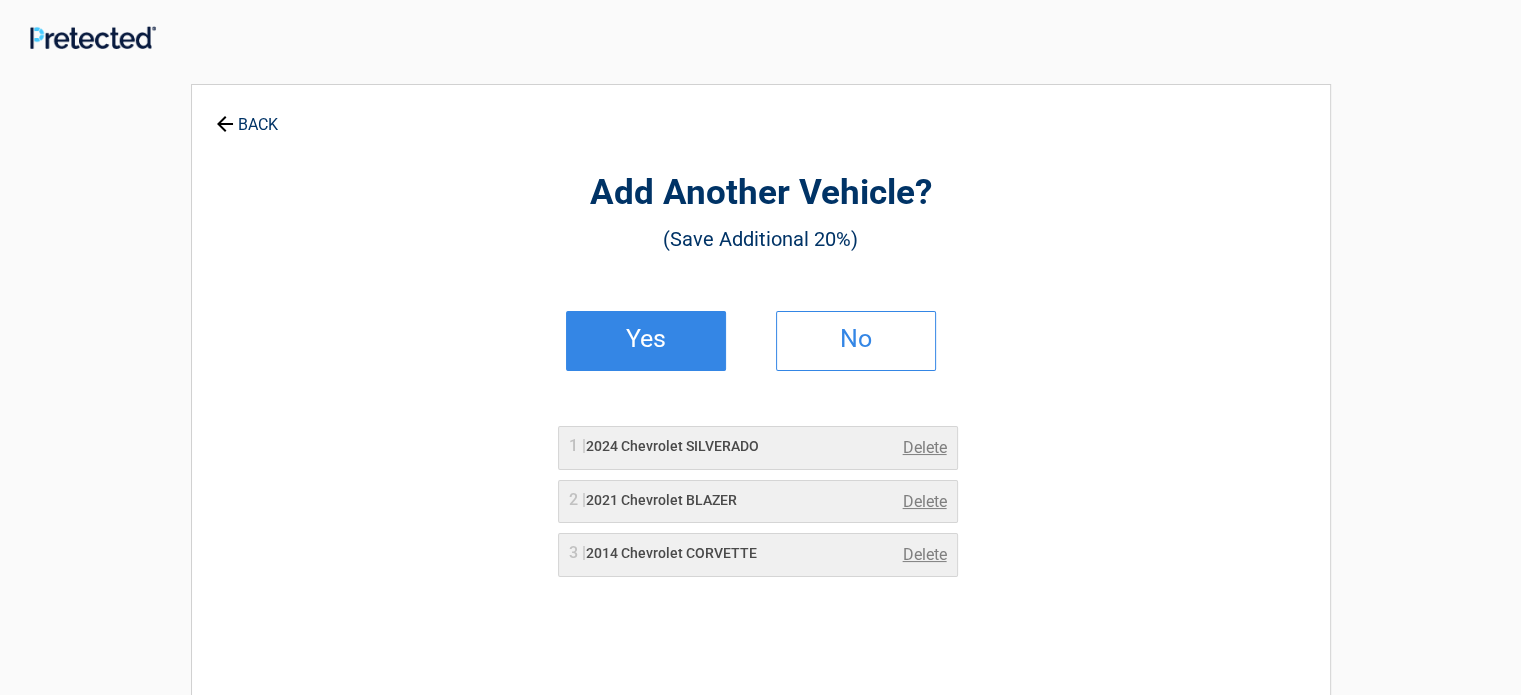 click on "Yes" at bounding box center [646, 341] 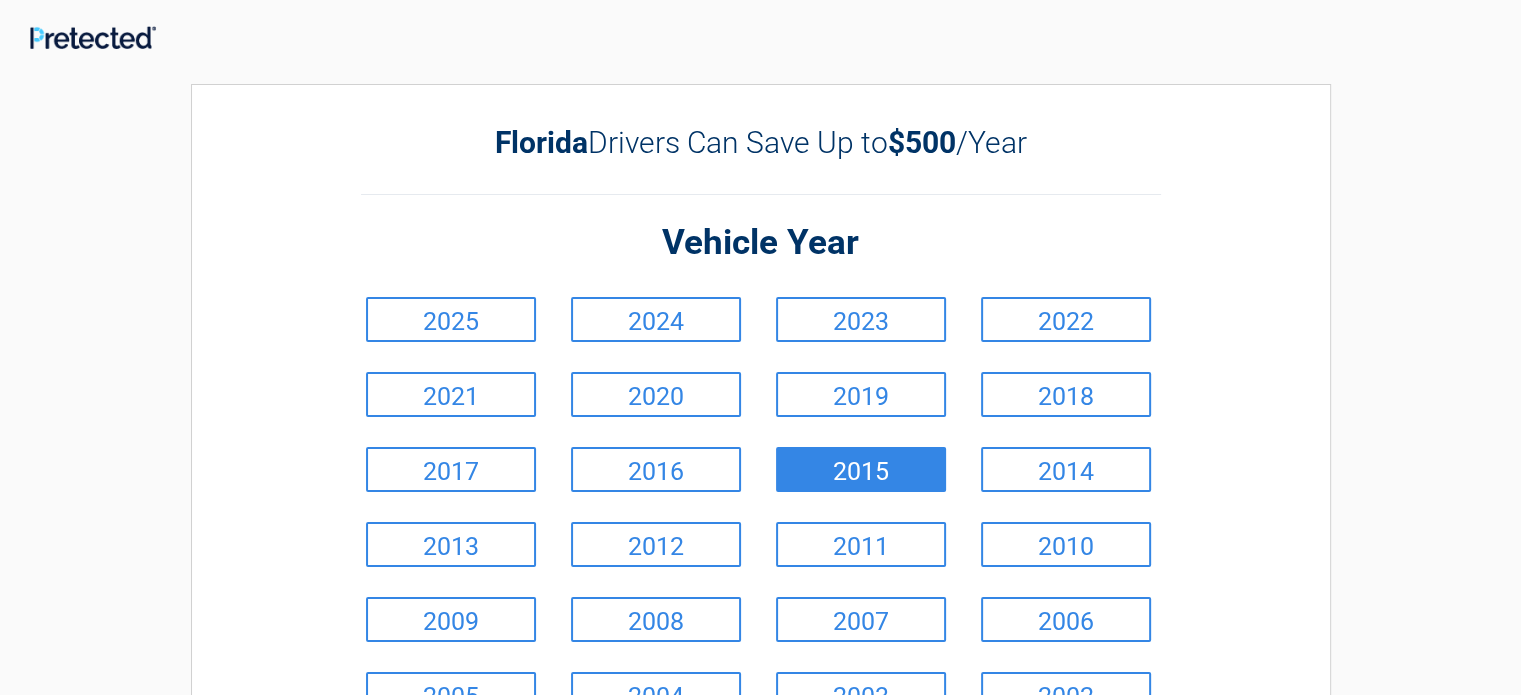 click on "2015" at bounding box center (861, 469) 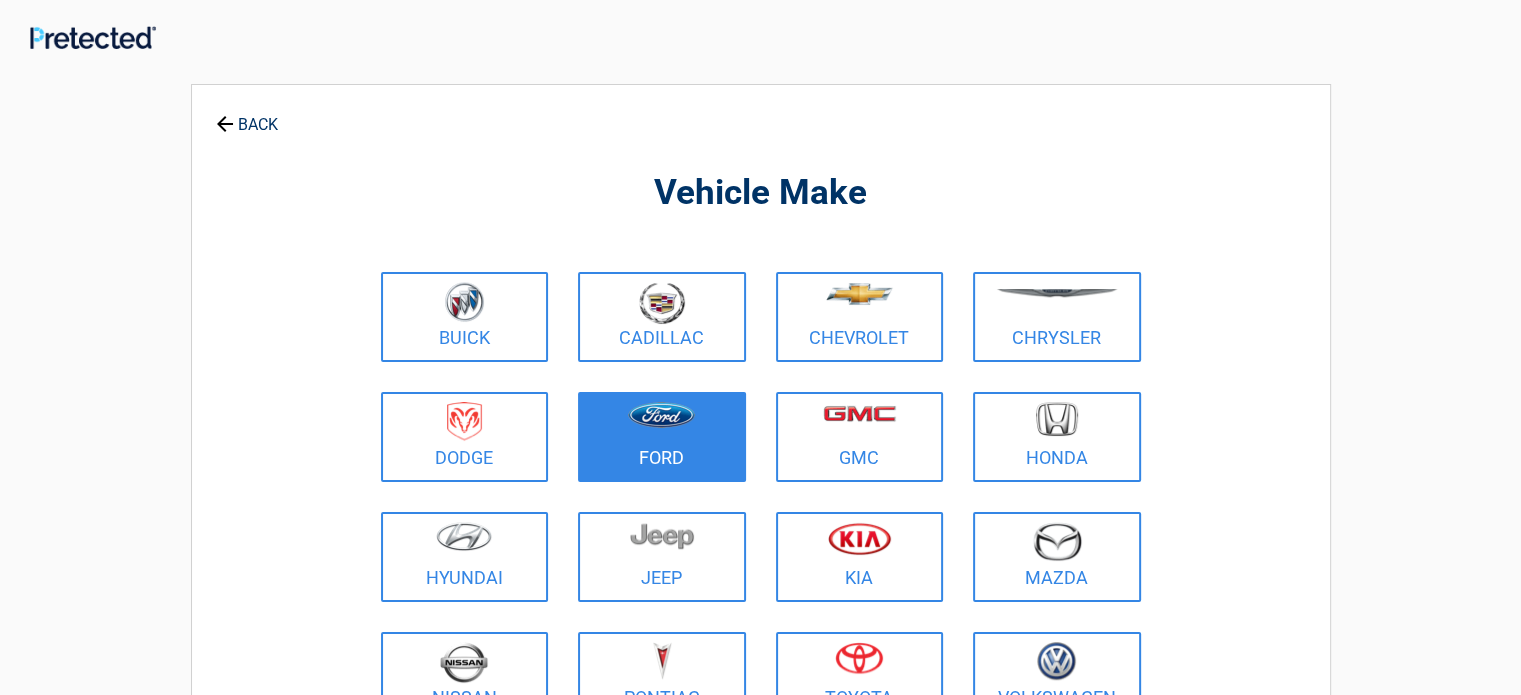 drag, startPoint x: 739, startPoint y: 427, endPoint x: 725, endPoint y: 433, distance: 15.231546 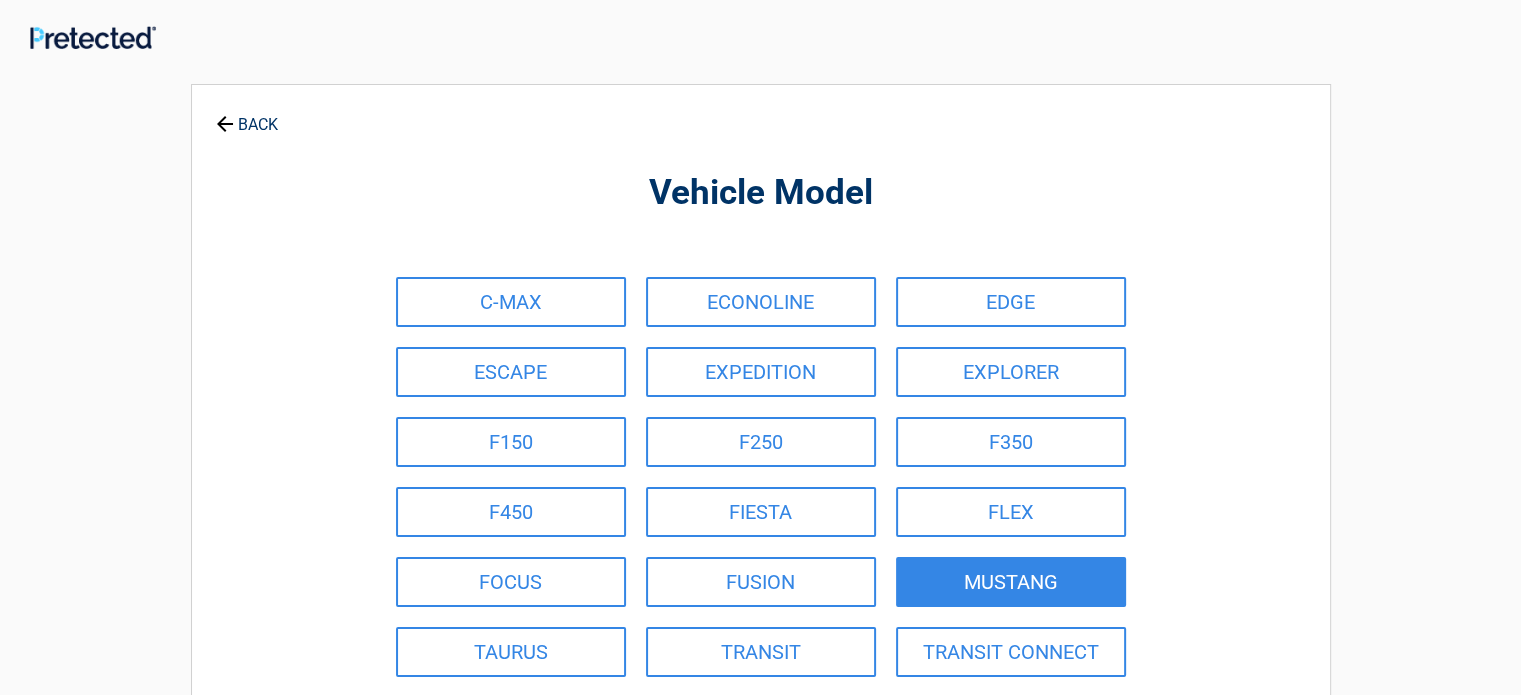 click on "MUSTANG" at bounding box center [1011, 582] 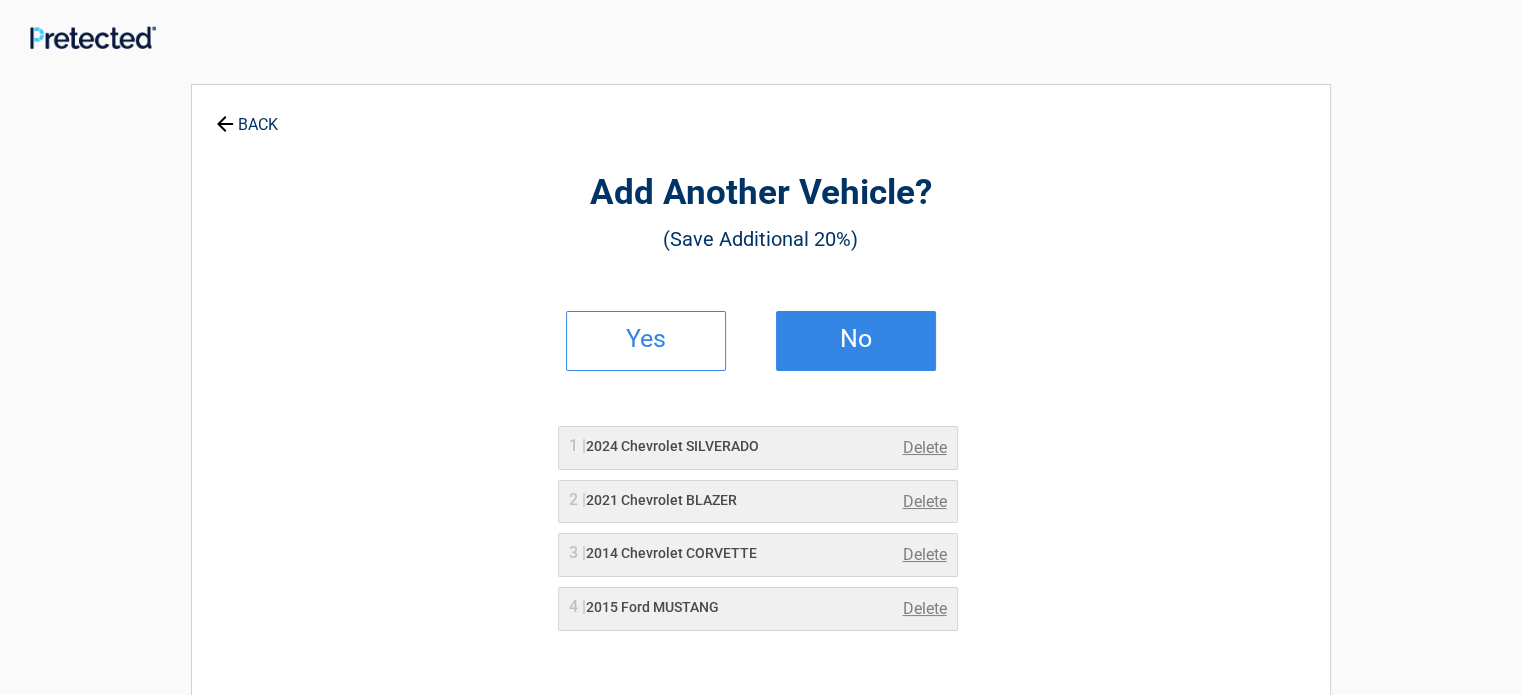 click on "No" at bounding box center (856, 339) 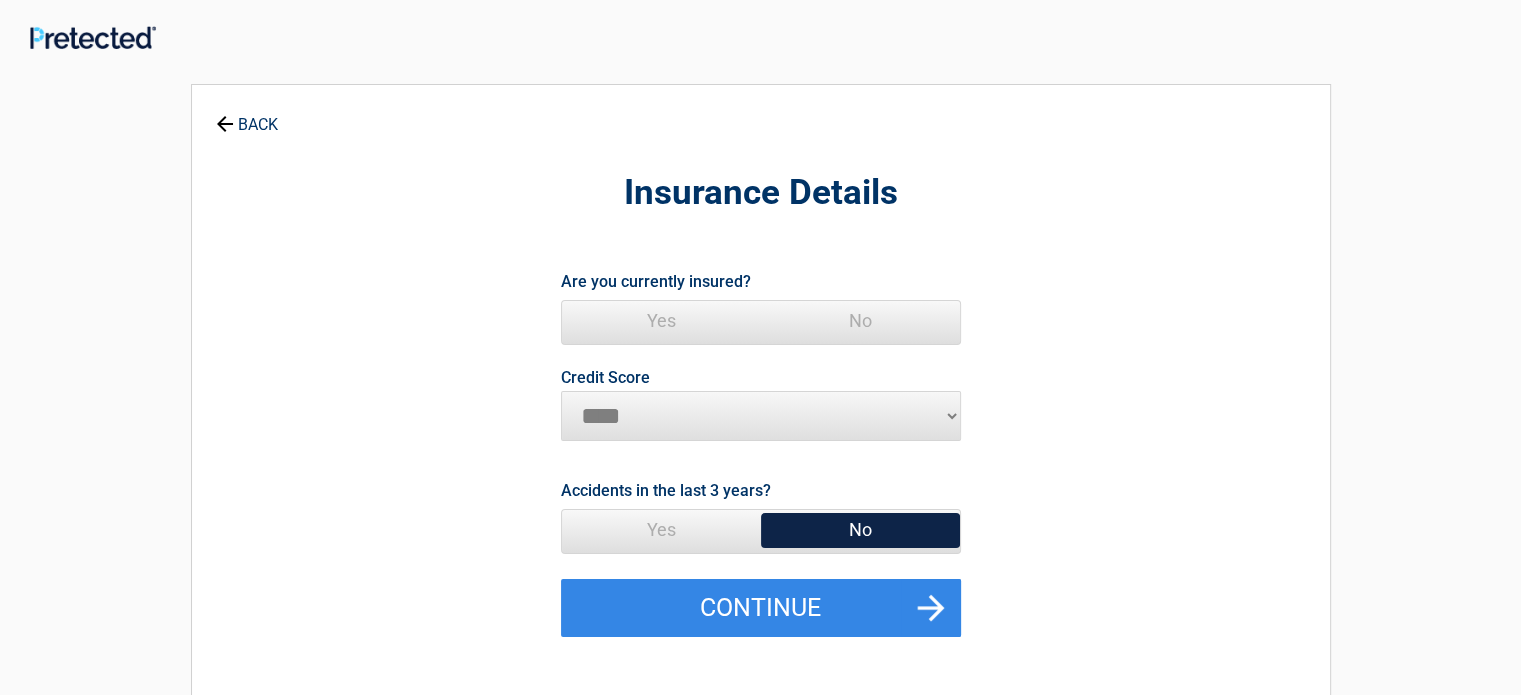 click on "Yes" at bounding box center (661, 321) 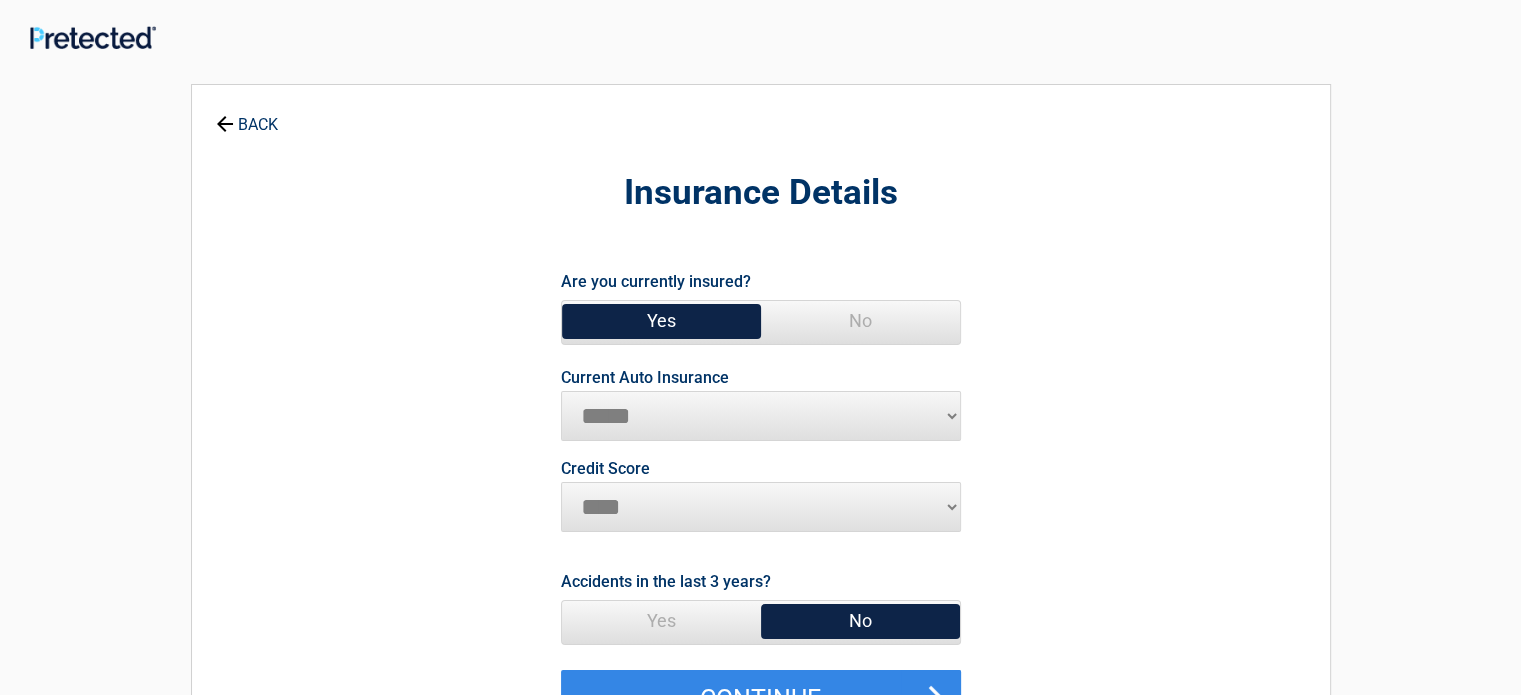 click on "**********" at bounding box center (761, 416) 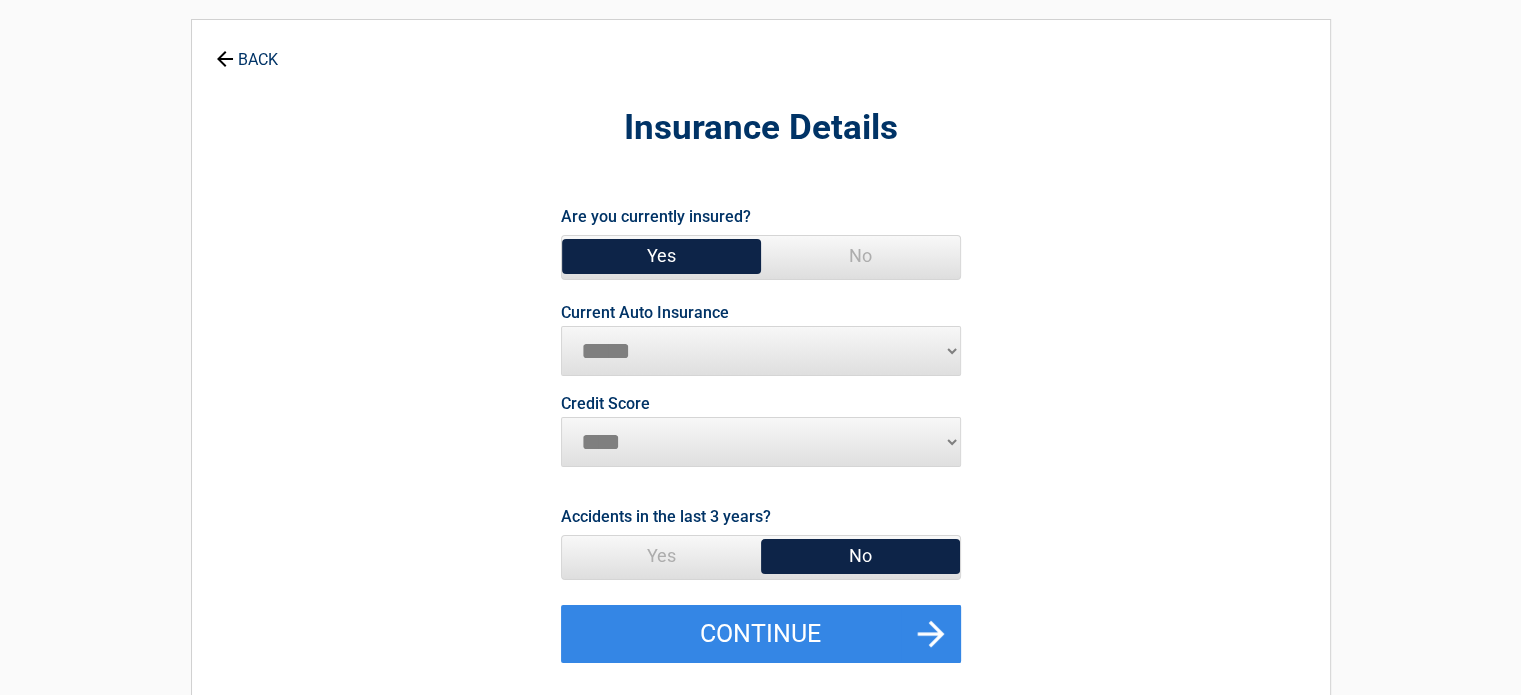 scroll, scrollTop: 100, scrollLeft: 0, axis: vertical 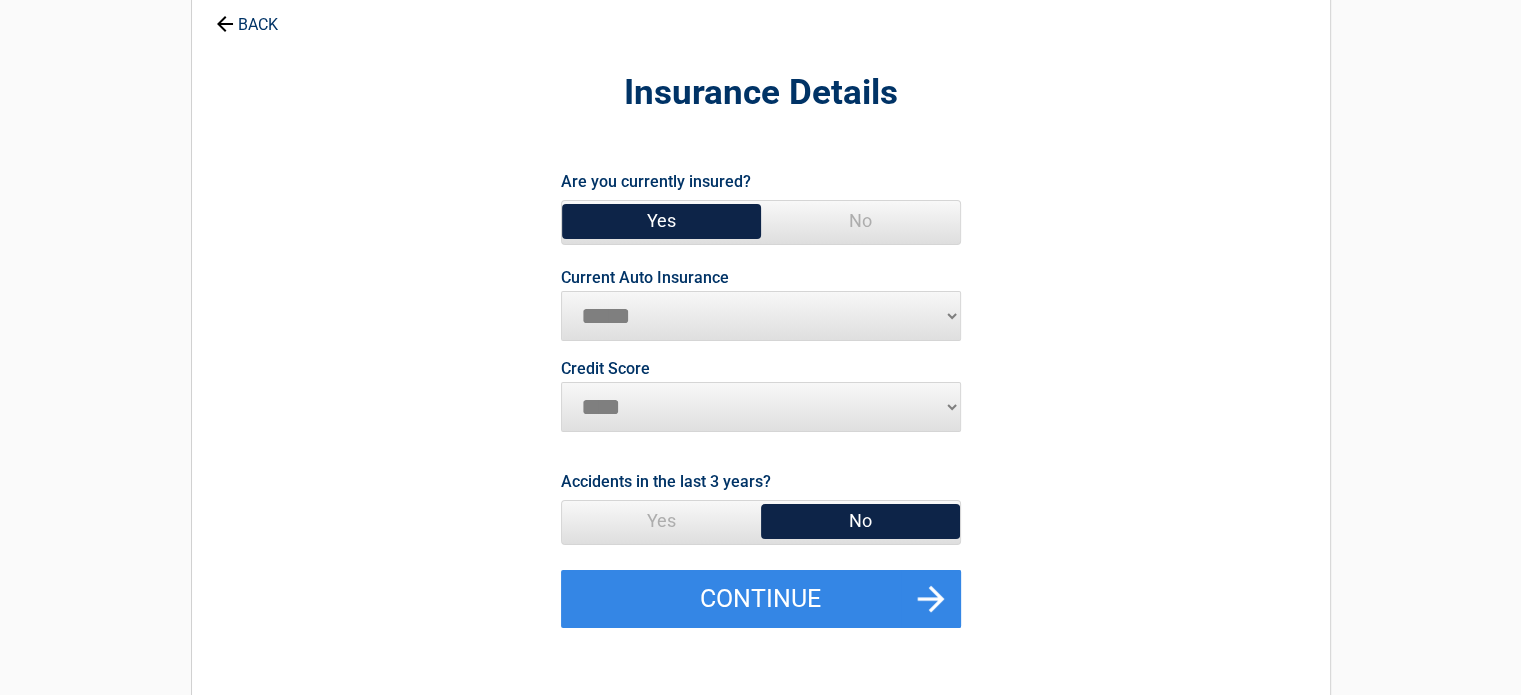 click on "No" at bounding box center [860, 521] 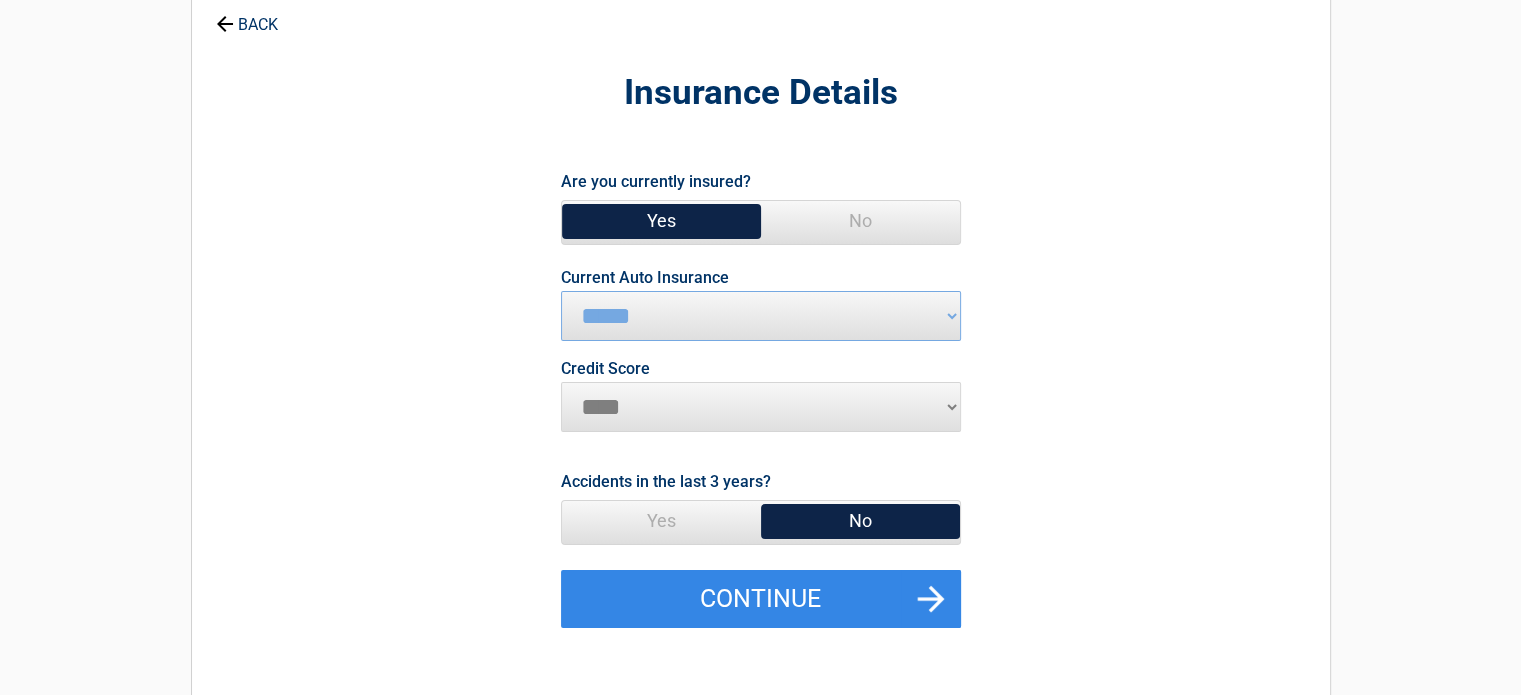 scroll, scrollTop: 0, scrollLeft: 0, axis: both 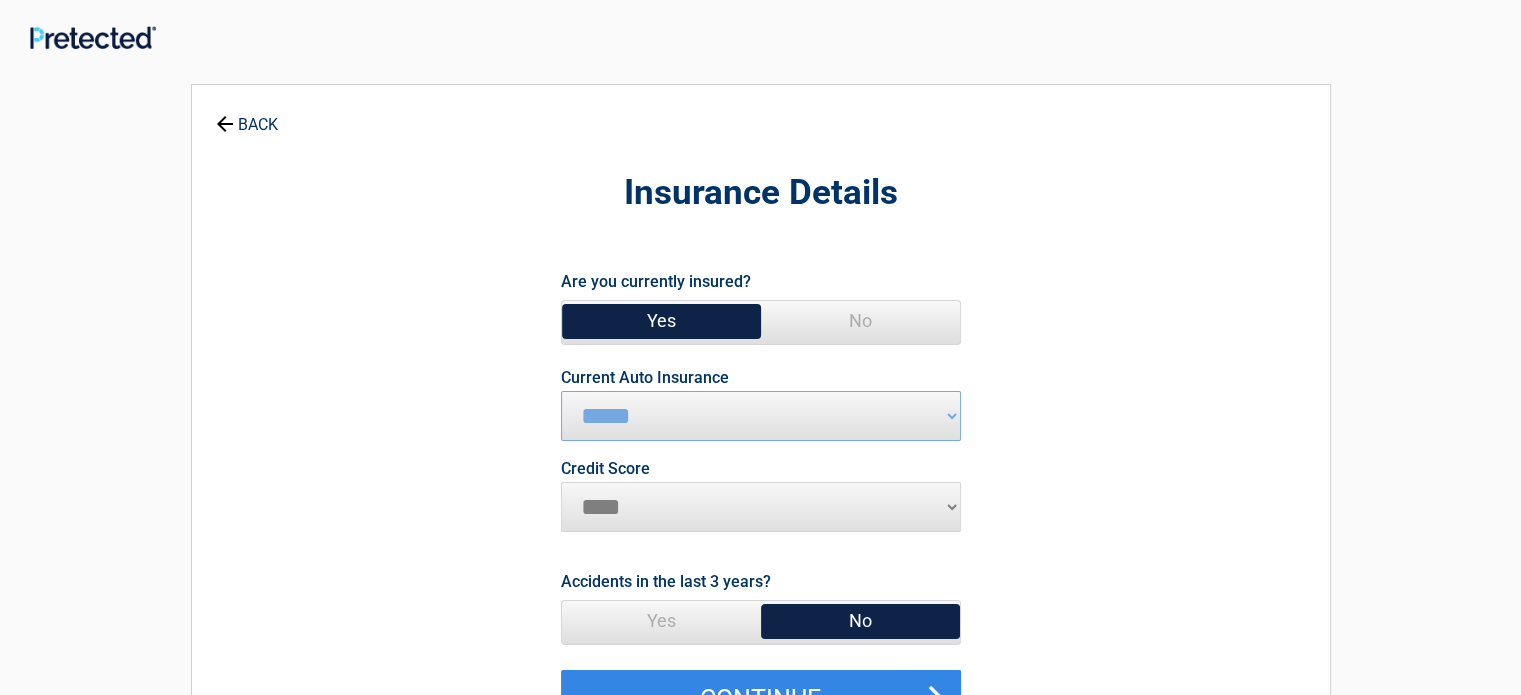 click on "**********" at bounding box center [761, 416] 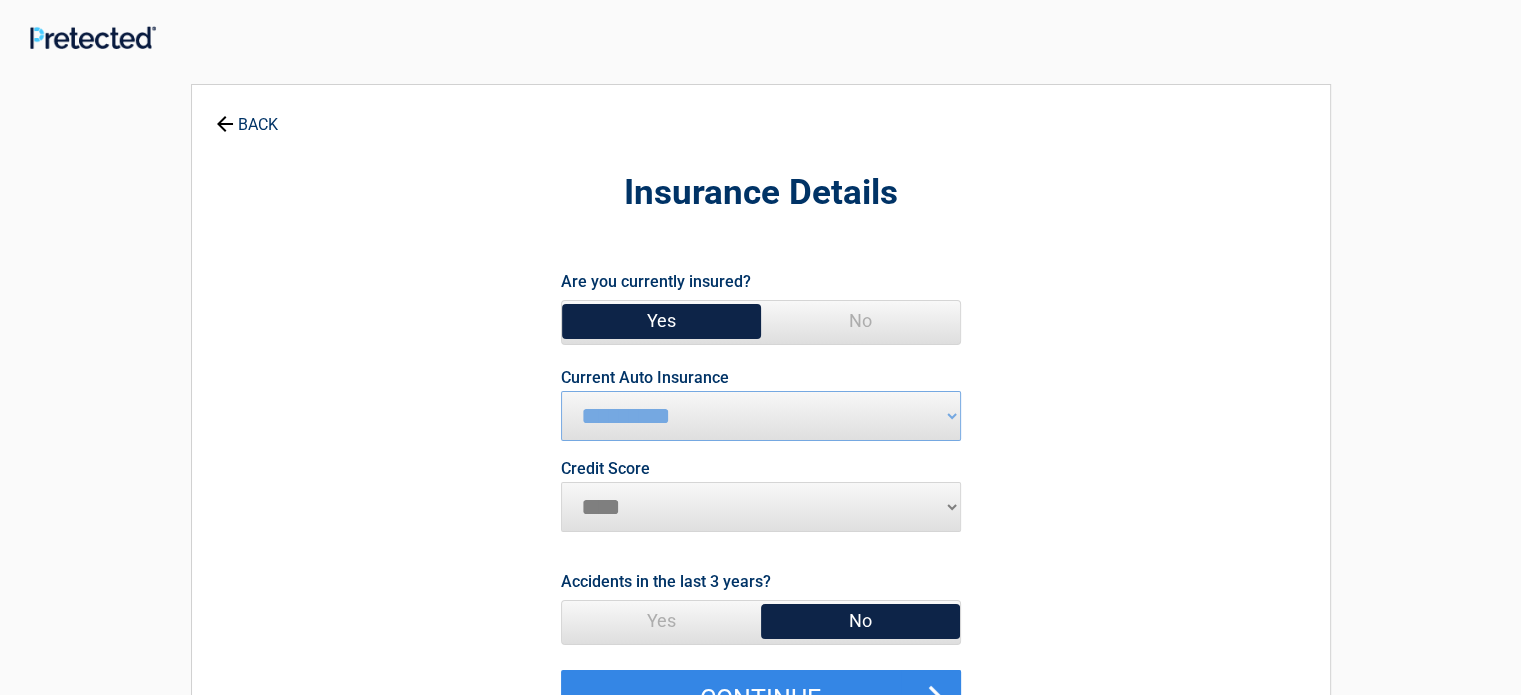 click on "**********" at bounding box center [761, 416] 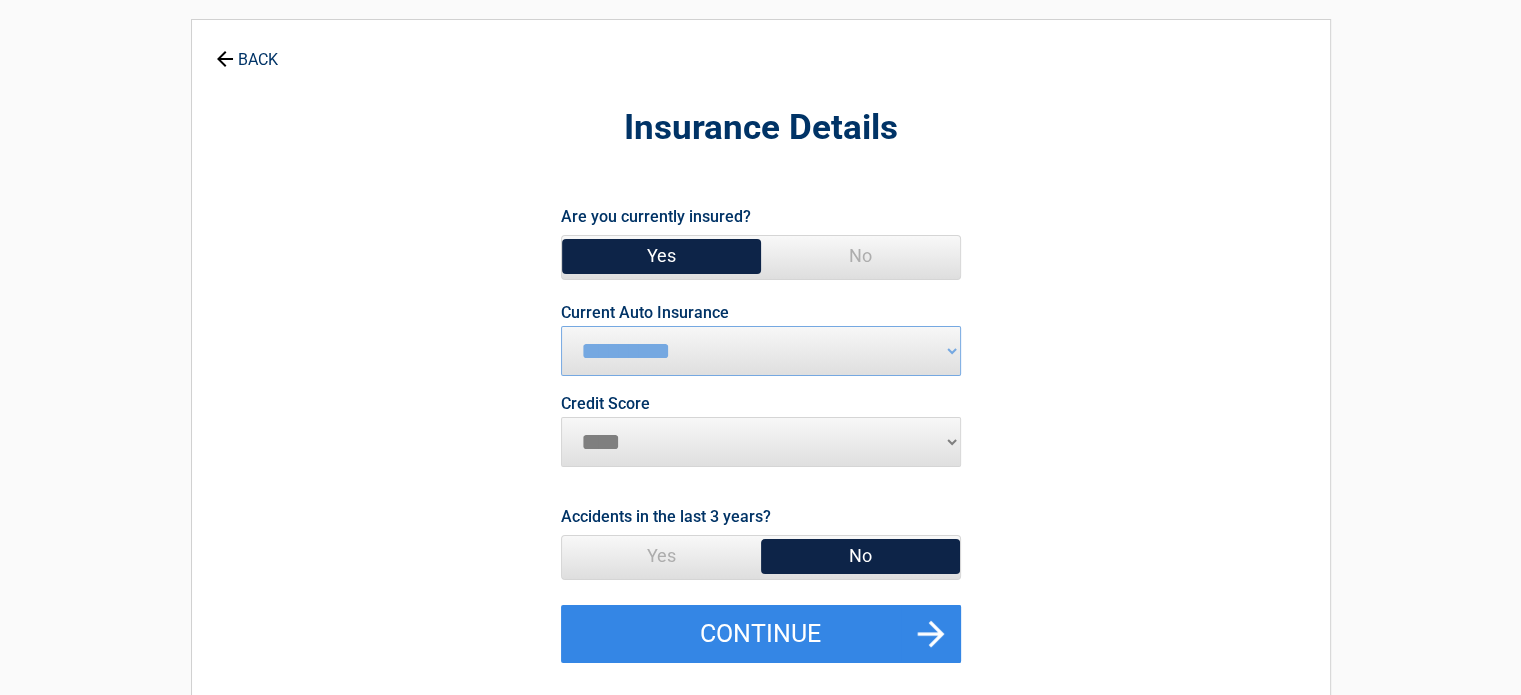 scroll, scrollTop: 100, scrollLeft: 0, axis: vertical 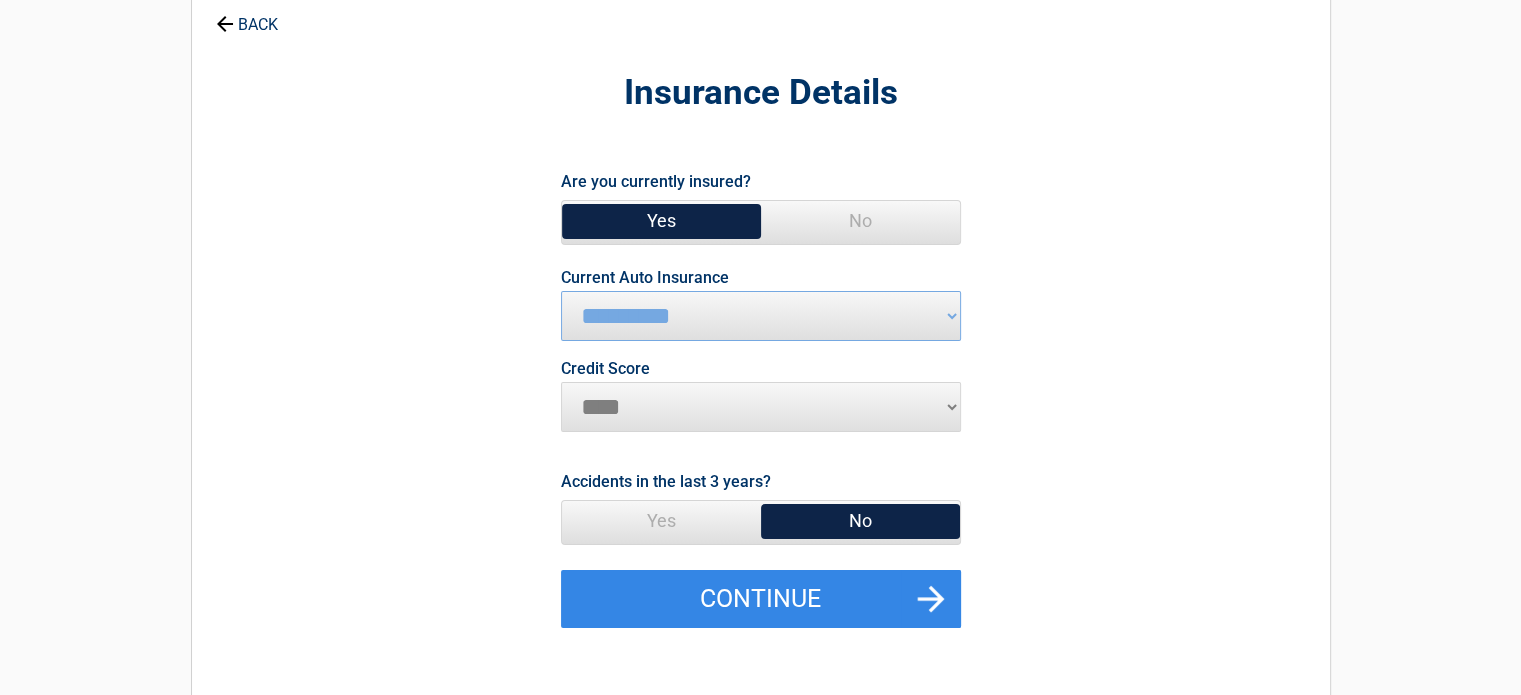 click on "*********
****
*******
****" at bounding box center (761, 407) 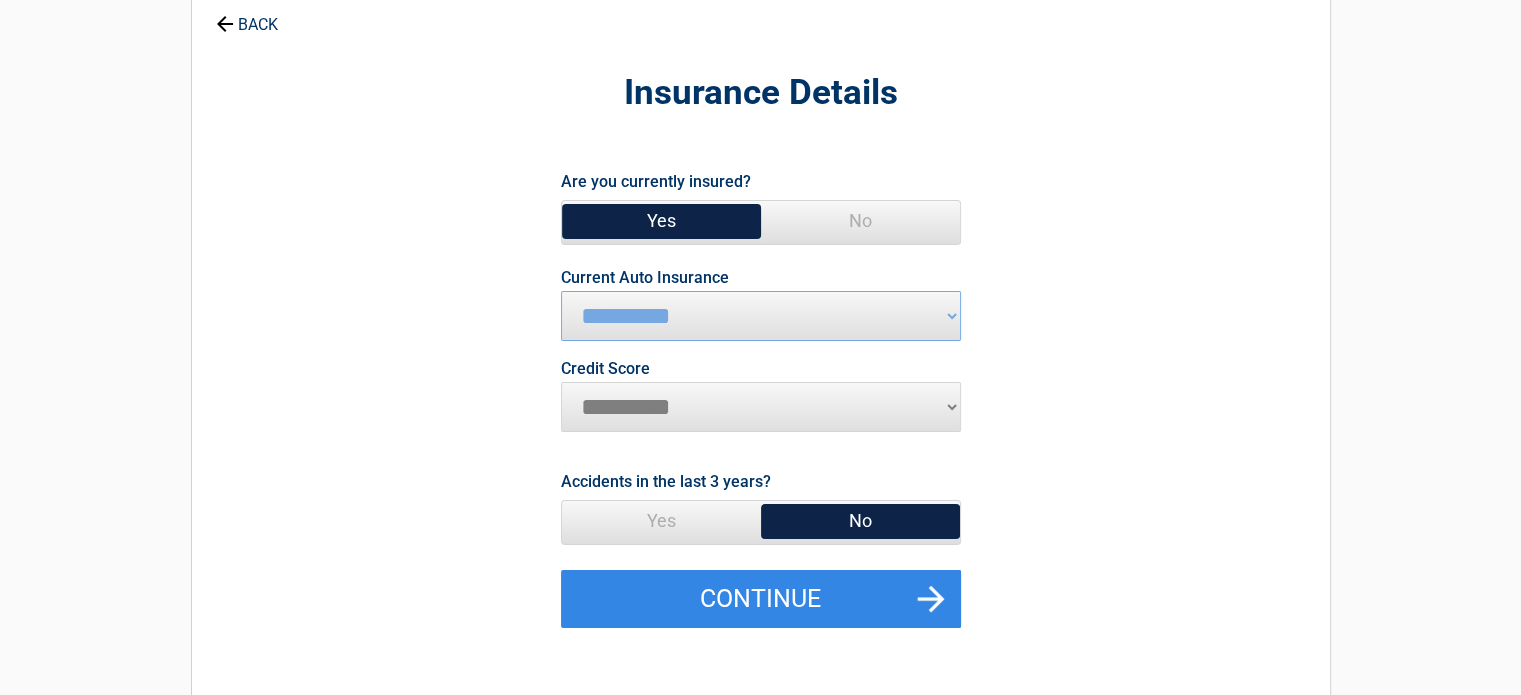 click on "*********
****
*******
****" at bounding box center (761, 407) 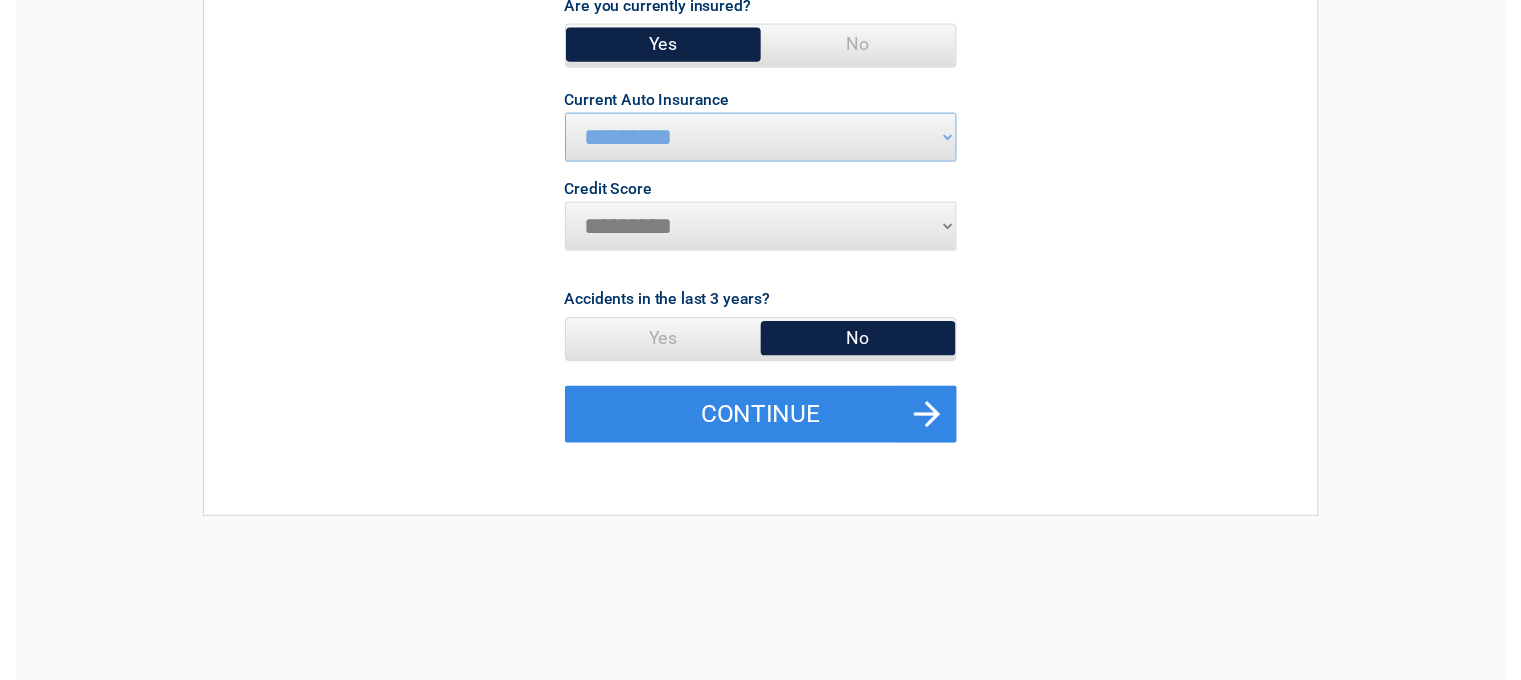 scroll, scrollTop: 300, scrollLeft: 0, axis: vertical 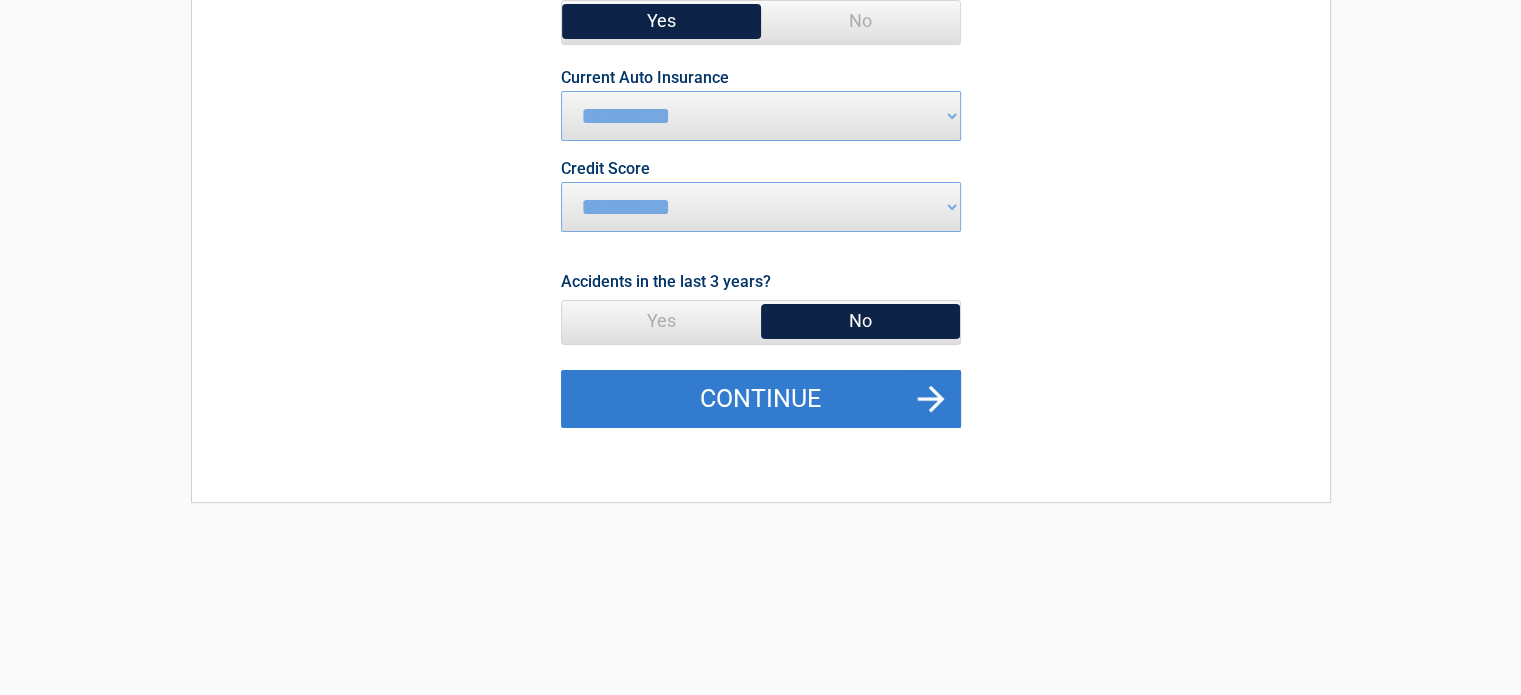 click on "Continue" at bounding box center [761, 399] 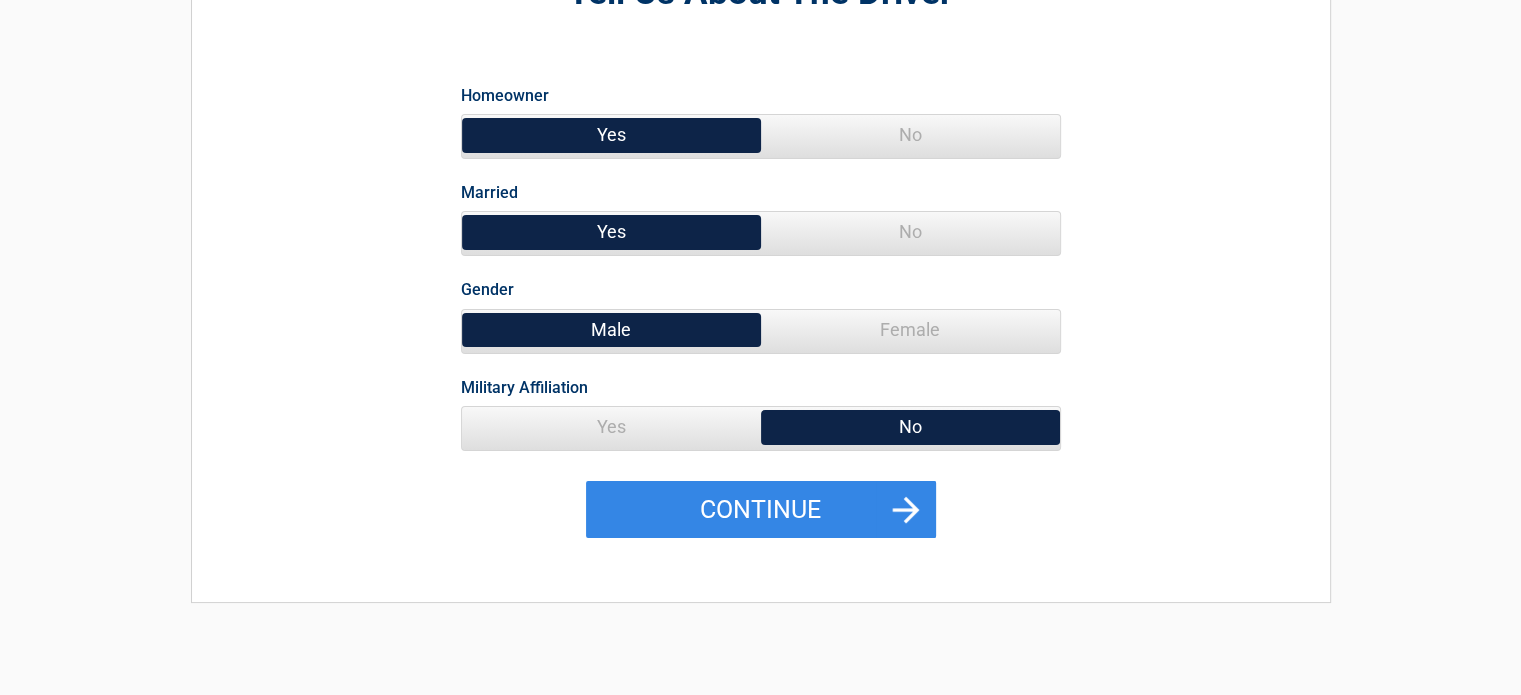 scroll, scrollTop: 300, scrollLeft: 0, axis: vertical 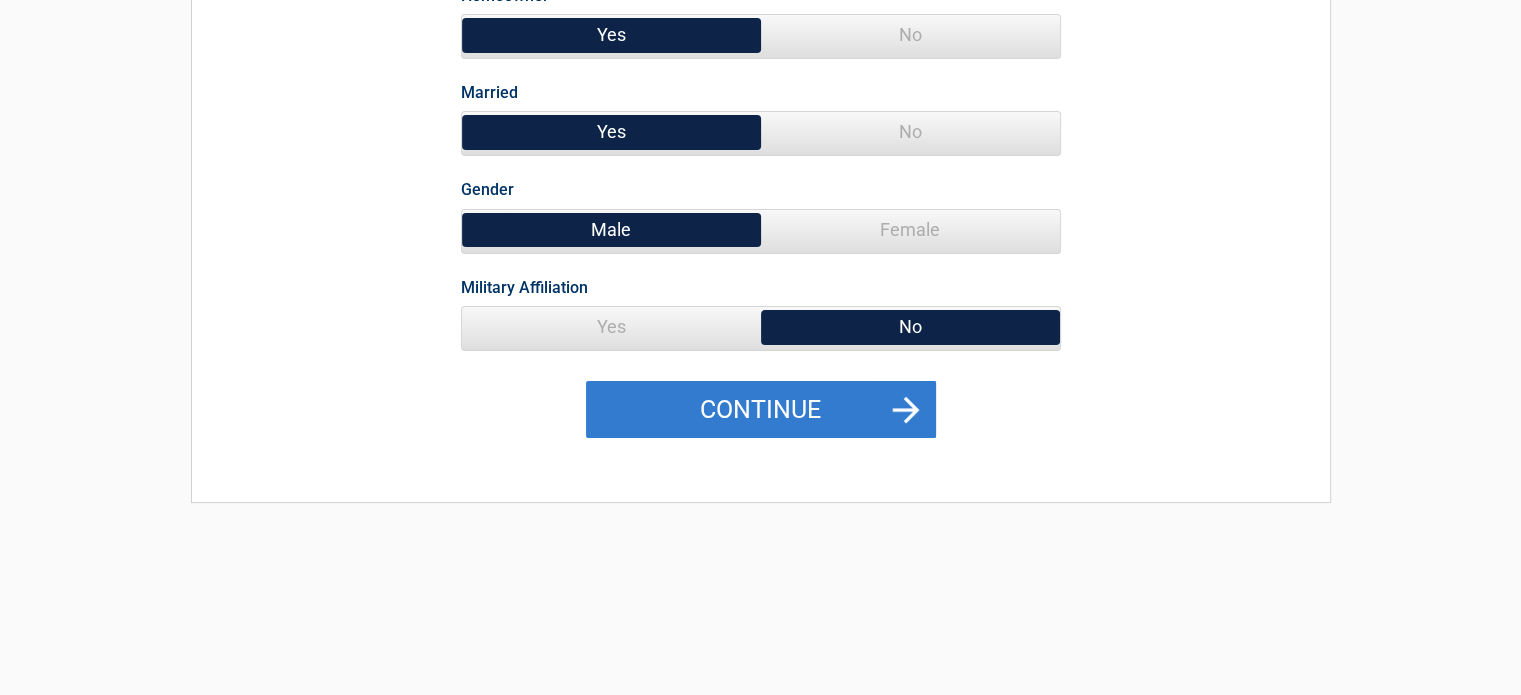 click on "Continue" at bounding box center [761, 410] 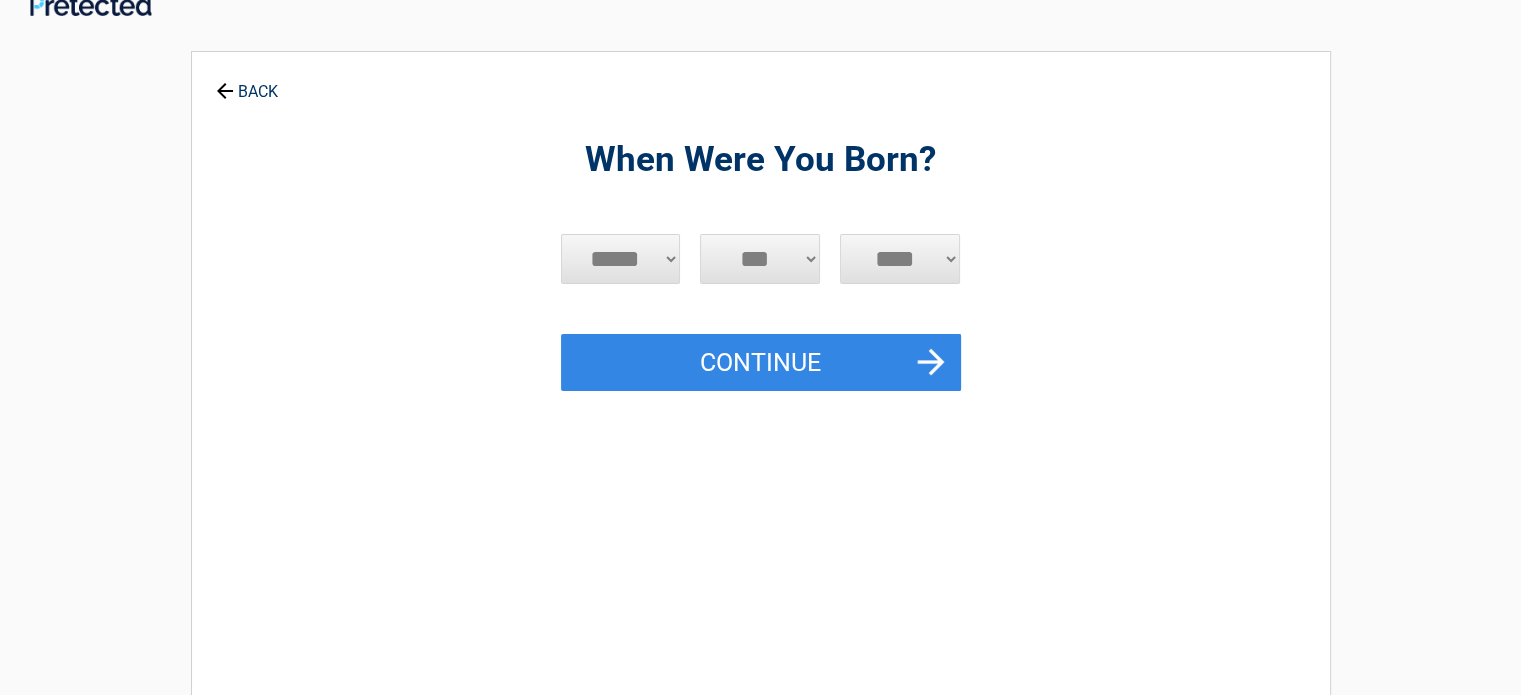 scroll, scrollTop: 0, scrollLeft: 0, axis: both 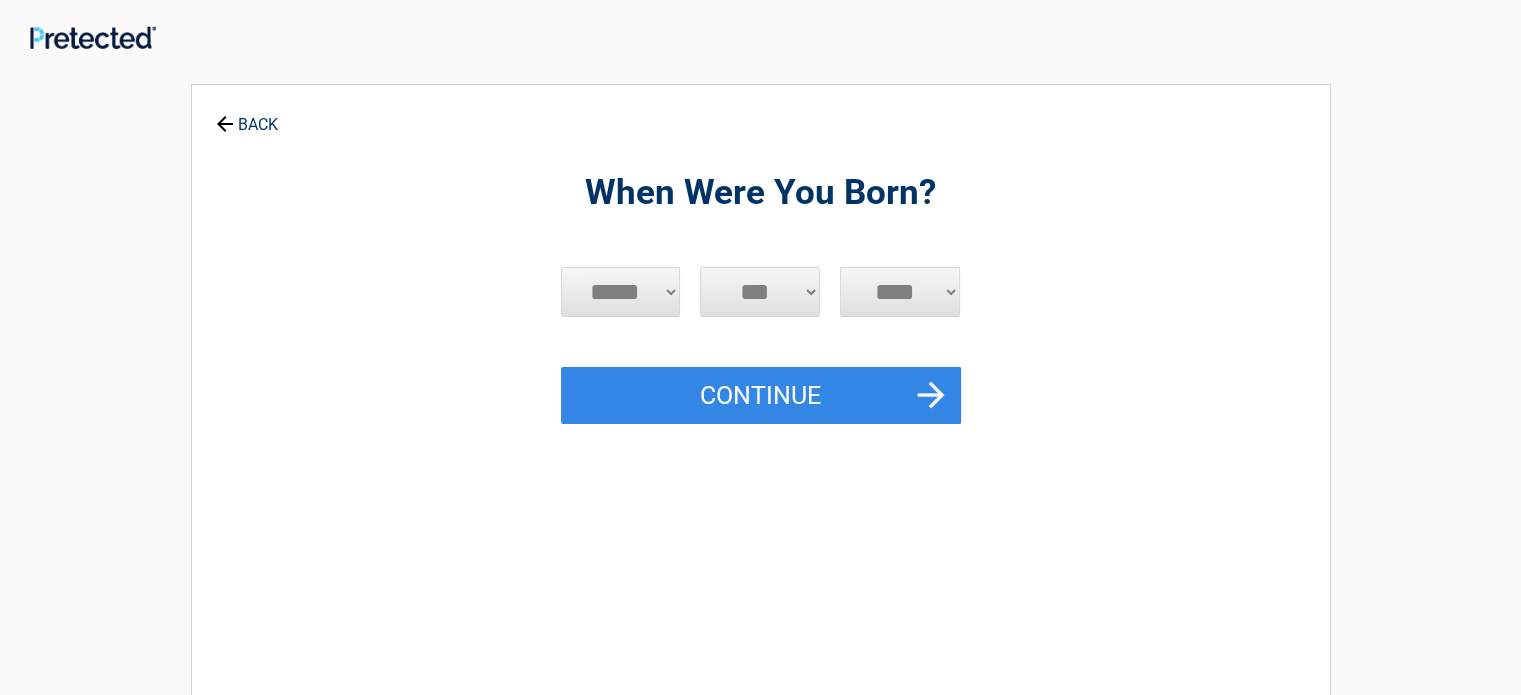 click on "*****
***
***
***
***
***
***
***
***
***
***
***
***" at bounding box center (621, 292) 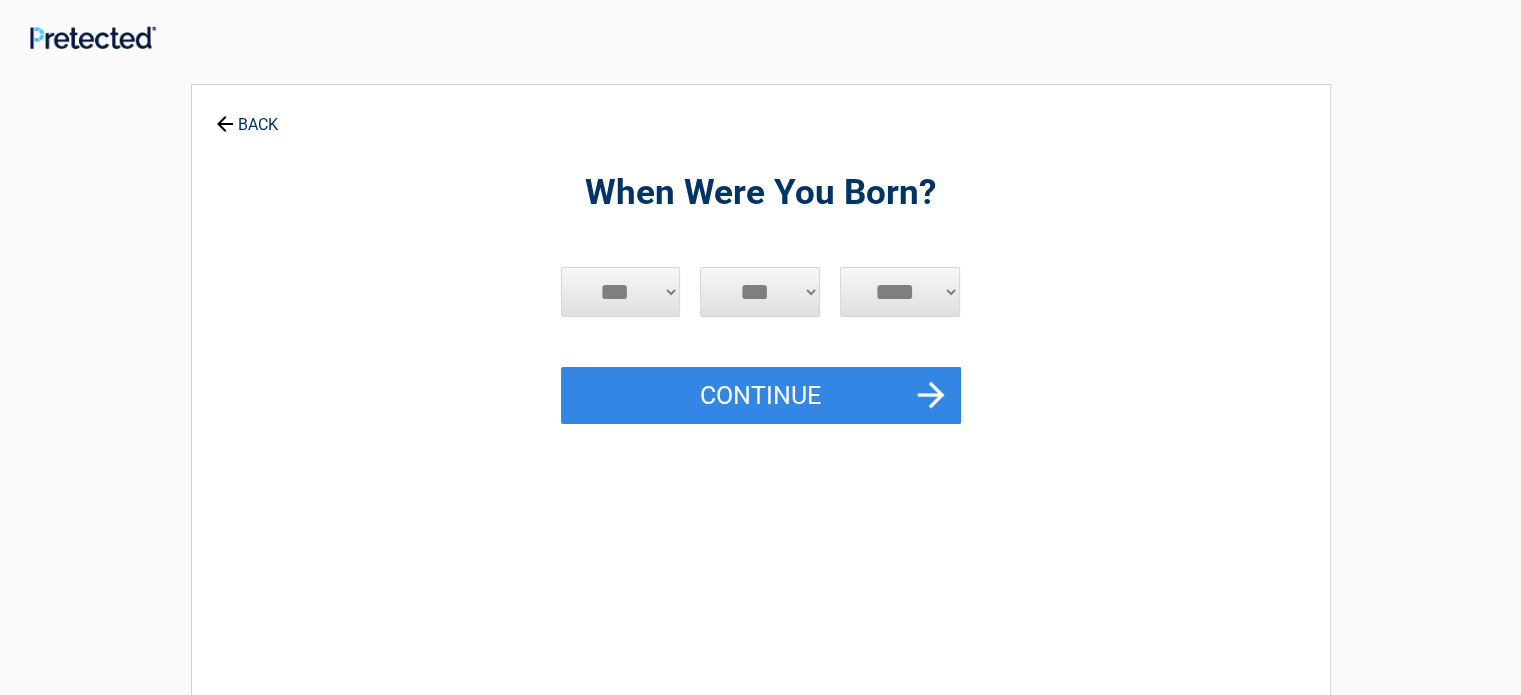 click on "*****
***
***
***
***
***
***
***
***
***
***
***
***" at bounding box center (621, 292) 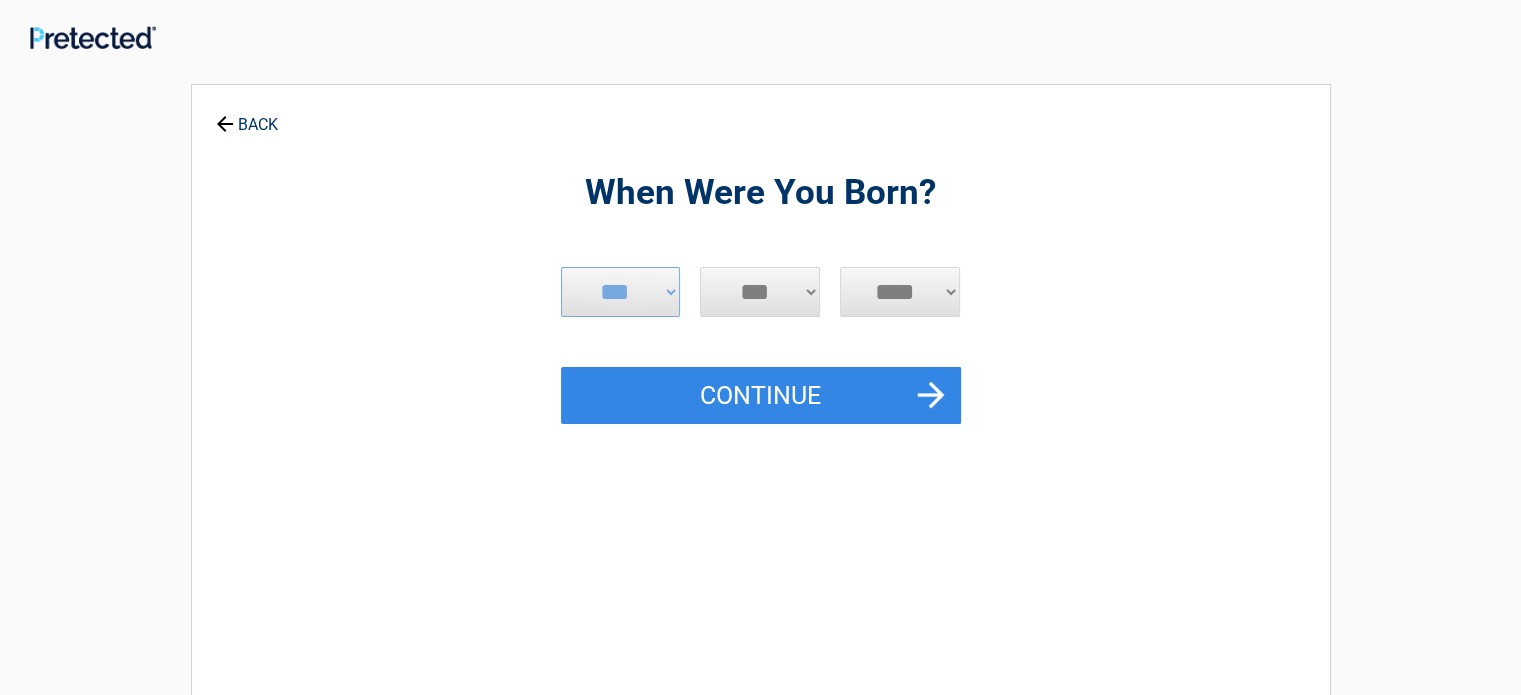 click on "*** * * * * * * * * * ** ** ** ** ** ** ** ** ** ** ** ** ** ** ** ** ** ** ** ** ** **" at bounding box center [760, 292] 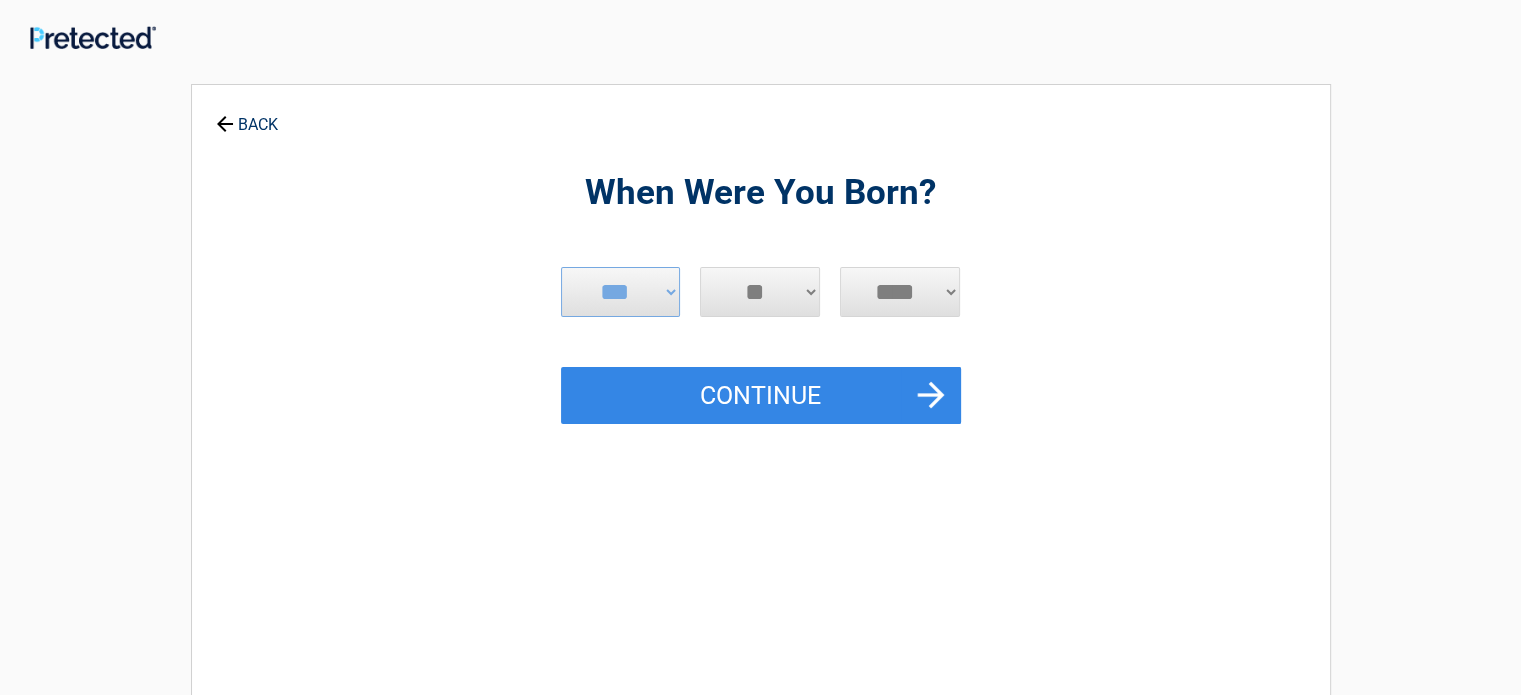 click on "*** * * * * * * * * * ** ** ** ** ** ** ** ** ** ** ** ** ** ** ** ** ** ** ** ** ** **" at bounding box center (760, 292) 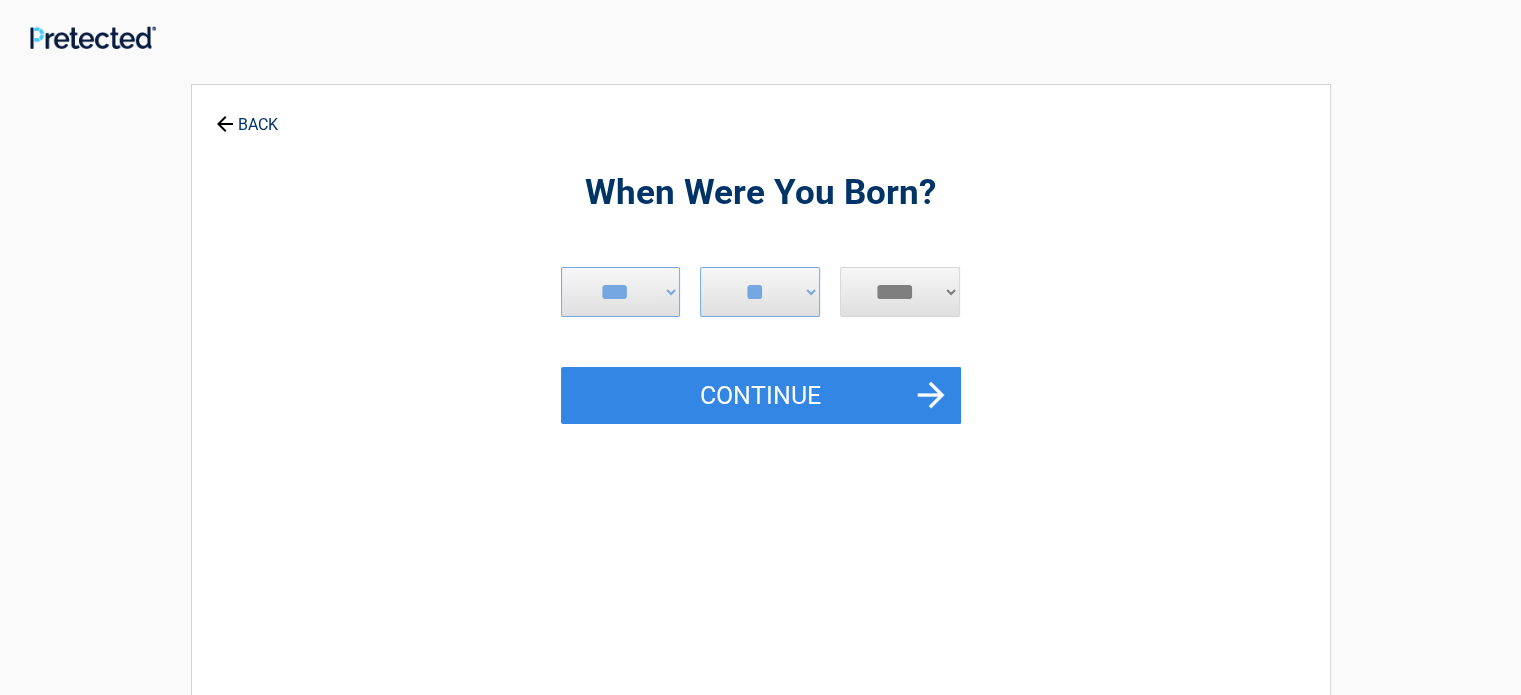 select on "****" 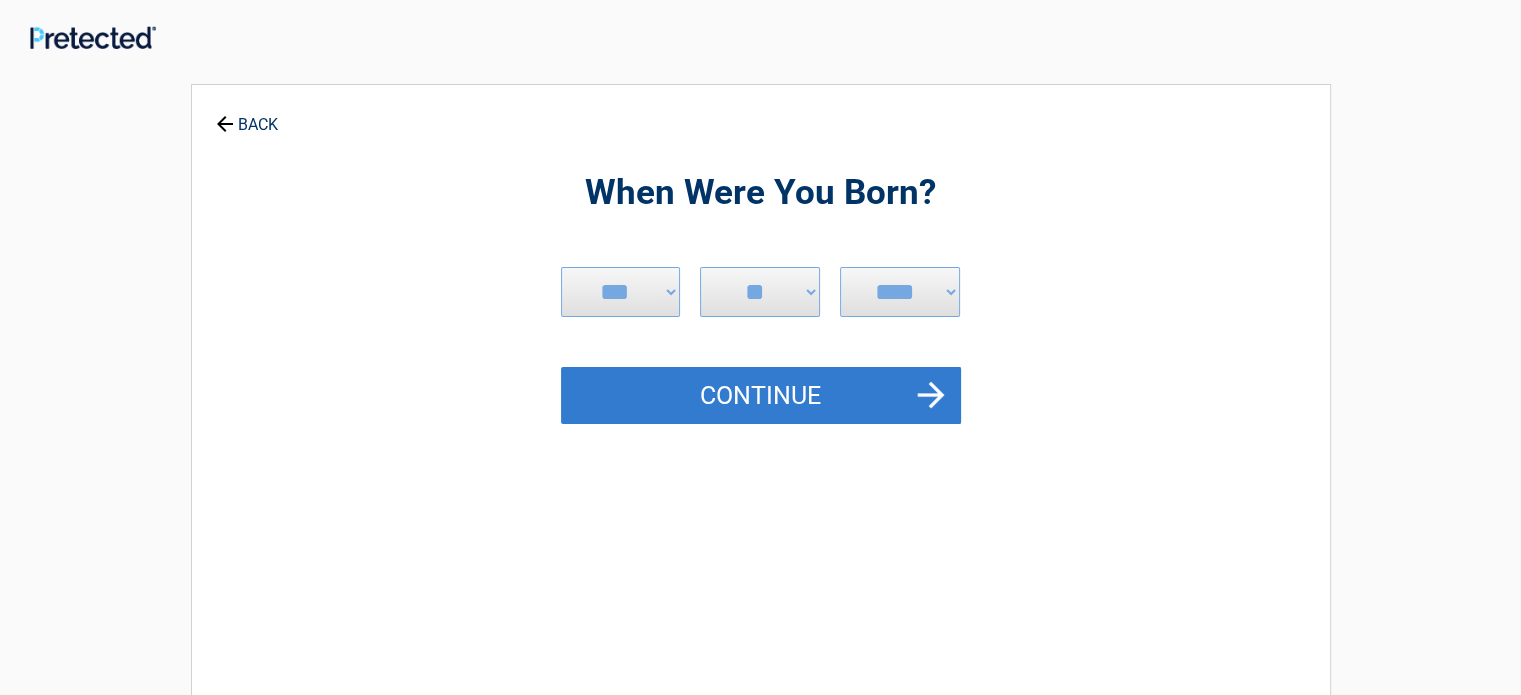 click on "Continue" at bounding box center (761, 396) 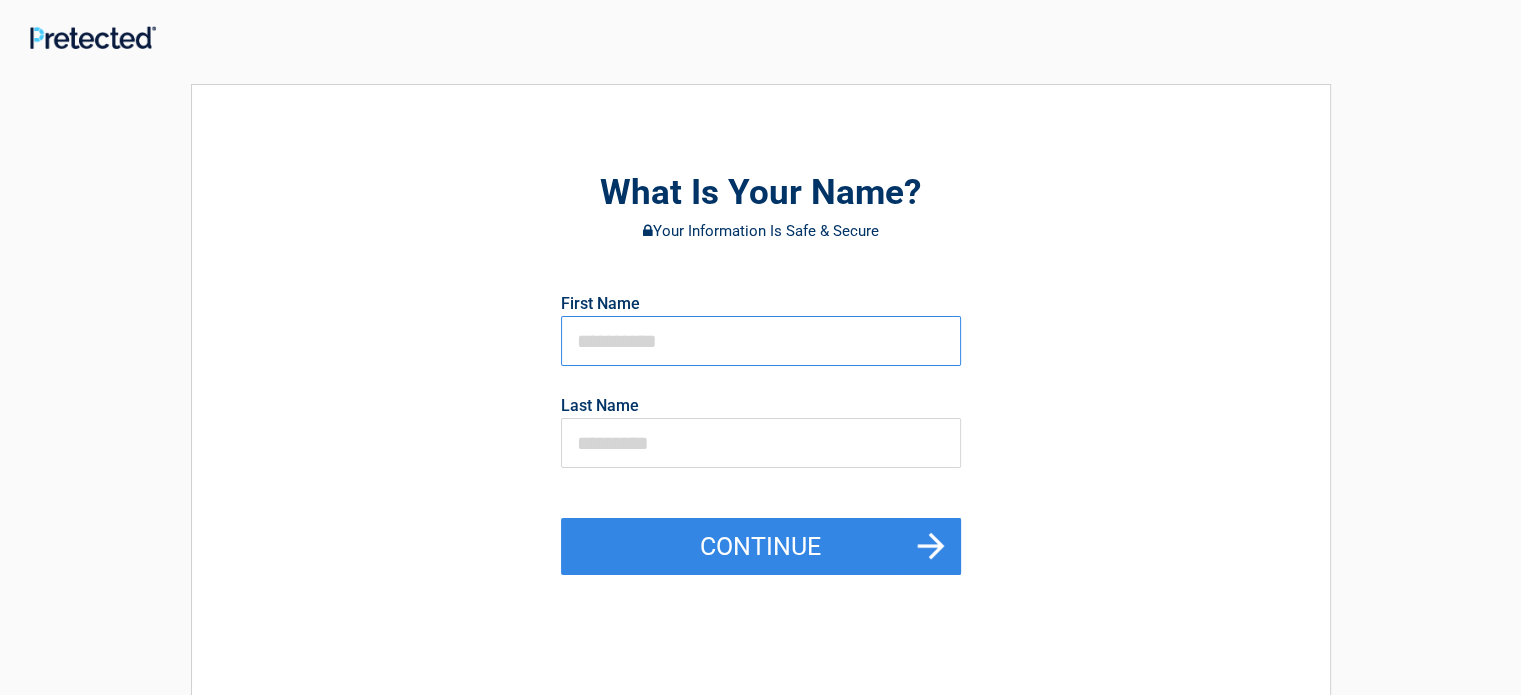 click at bounding box center (761, 341) 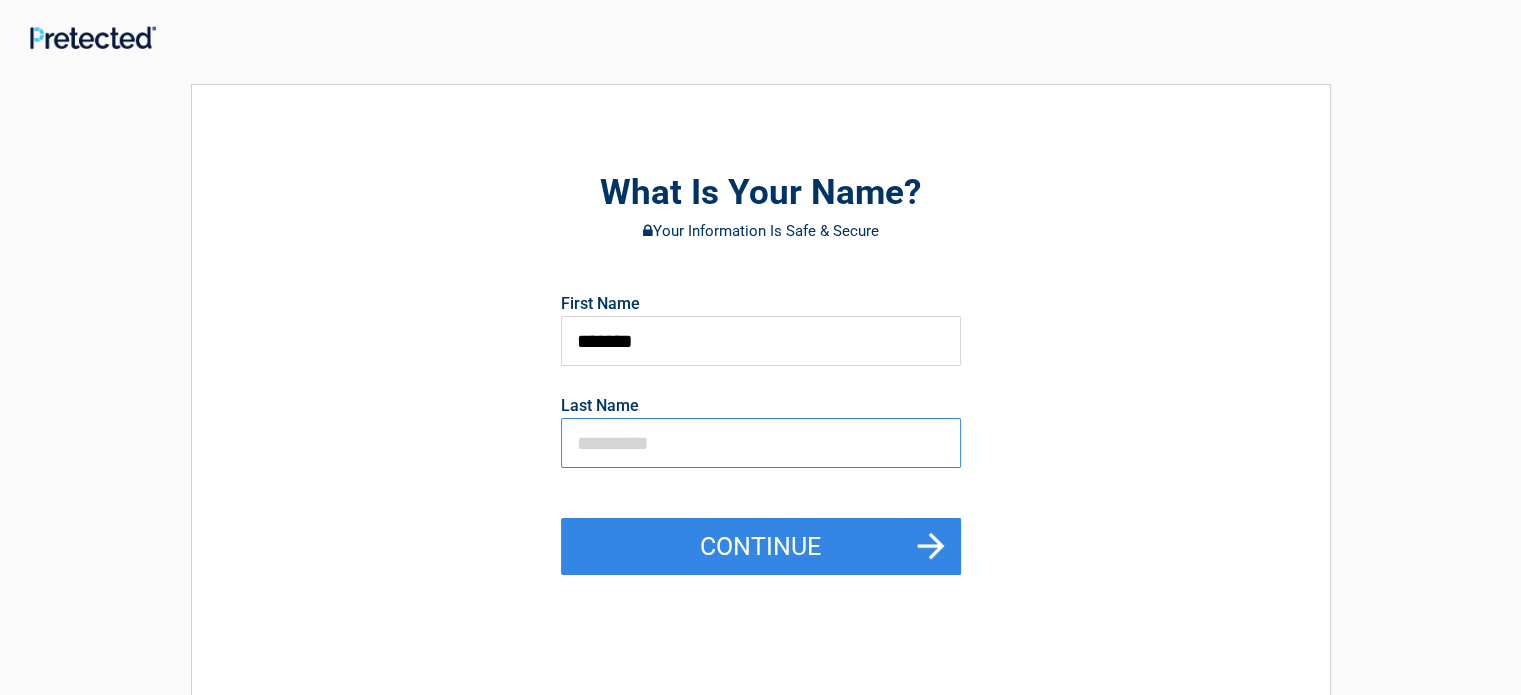 type on "*****" 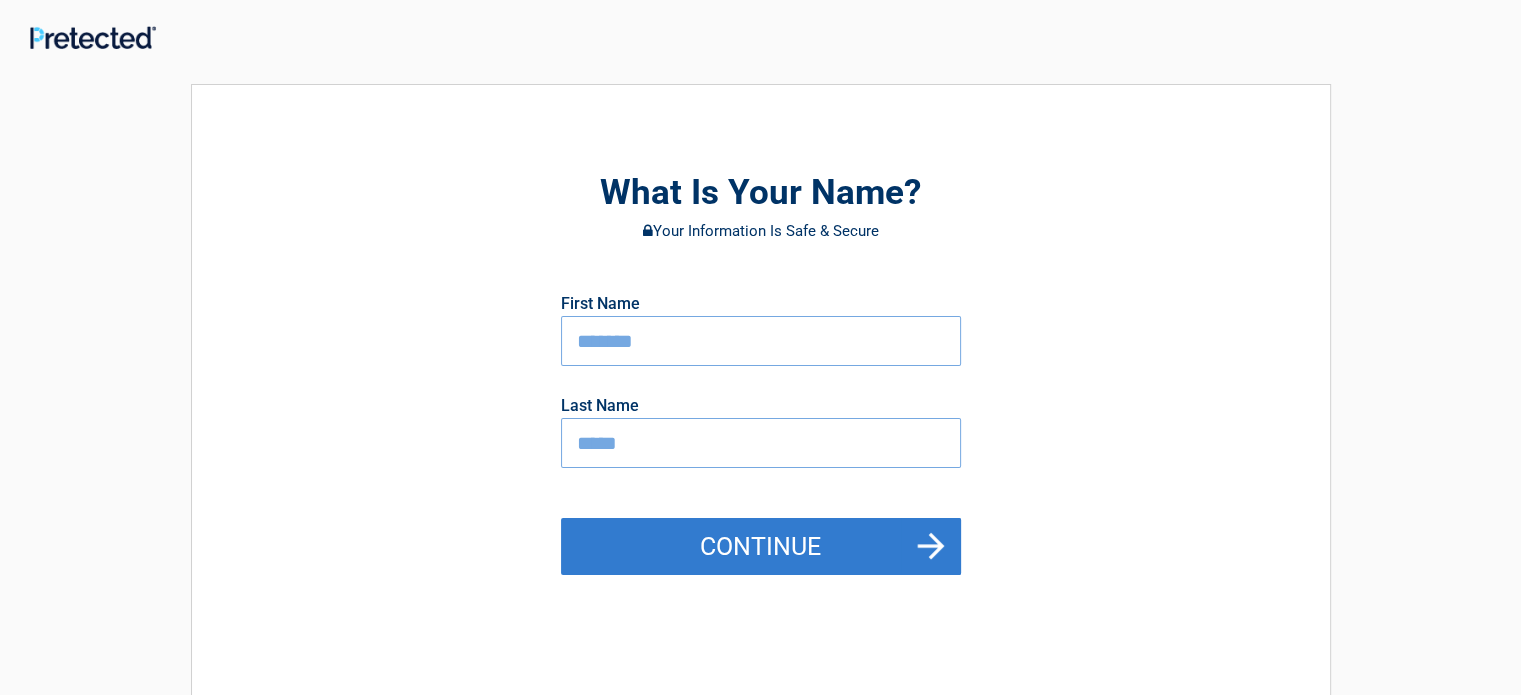 click on "Continue" at bounding box center [761, 547] 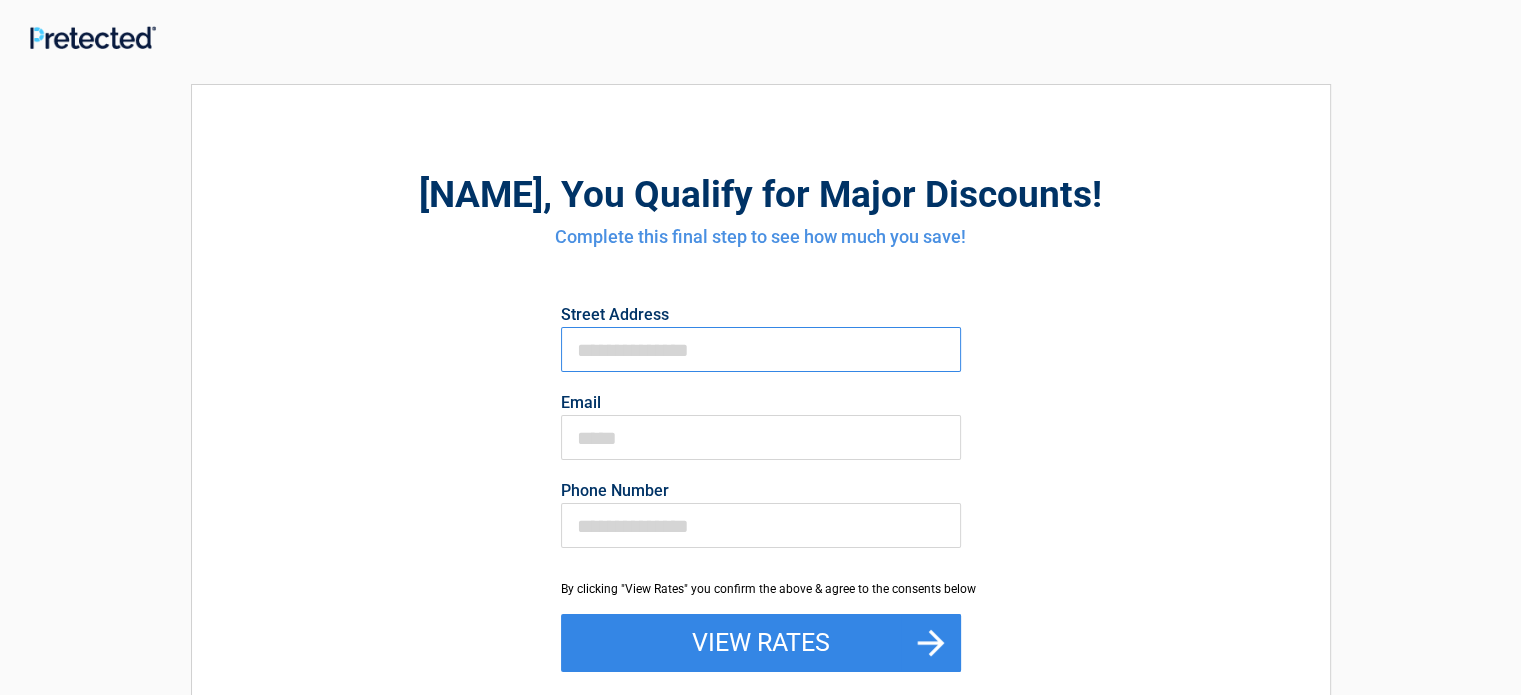 click on "First Name" at bounding box center (761, 349) 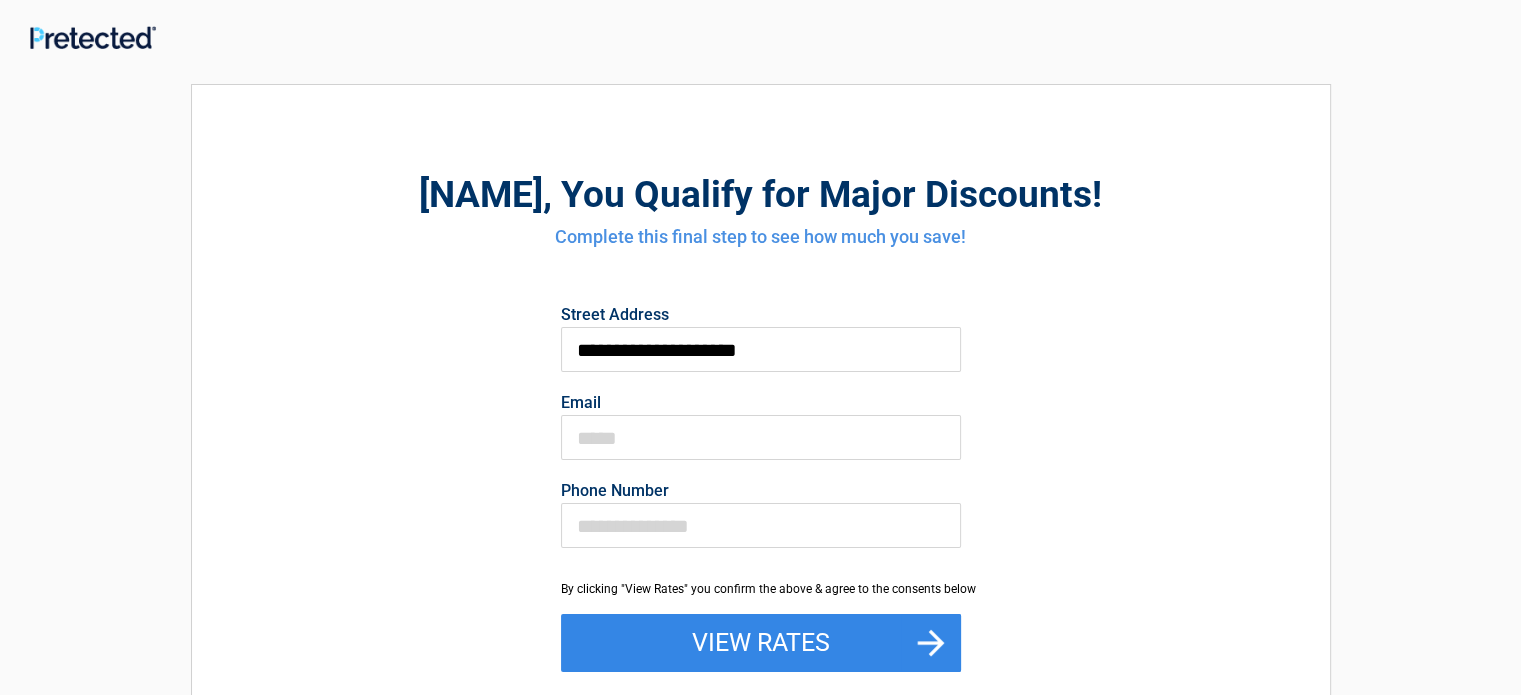 type on "**********" 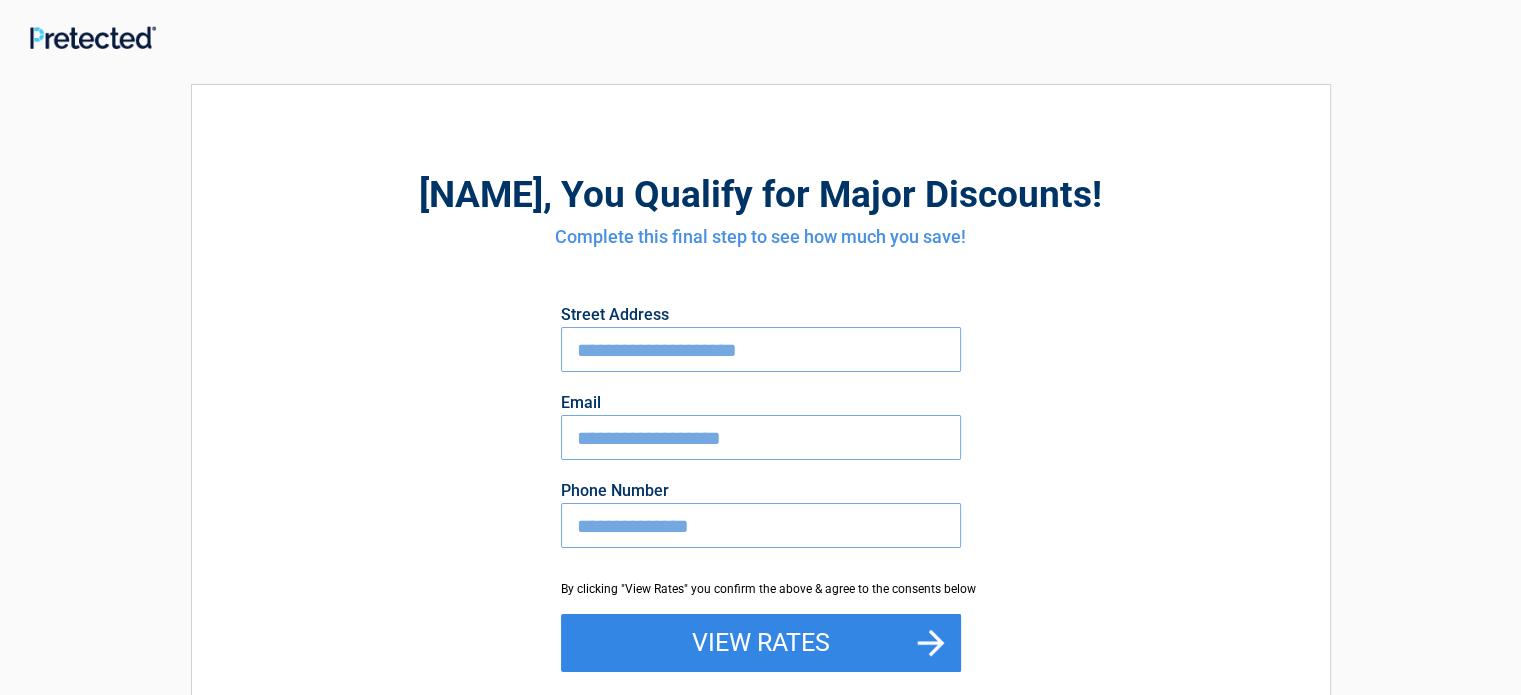 click on "**********" at bounding box center (761, 525) 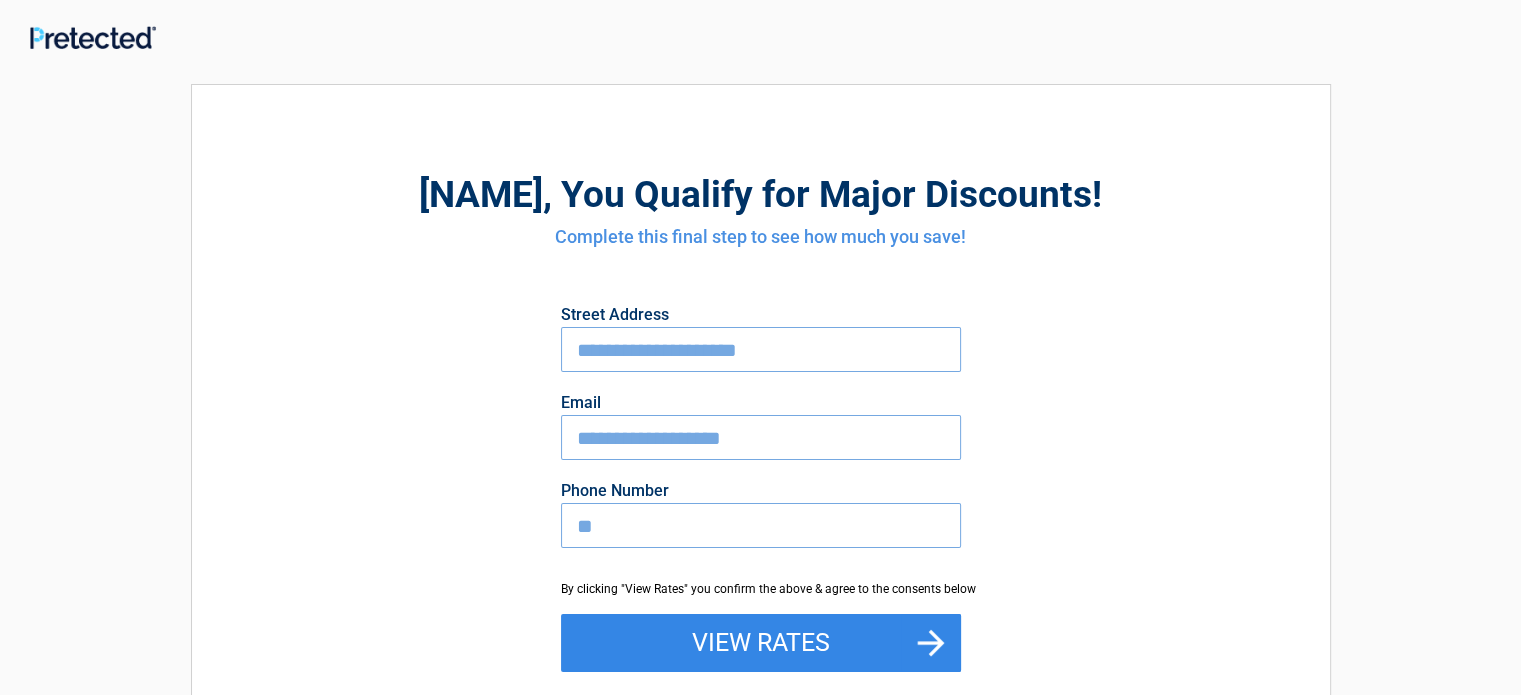 type on "*" 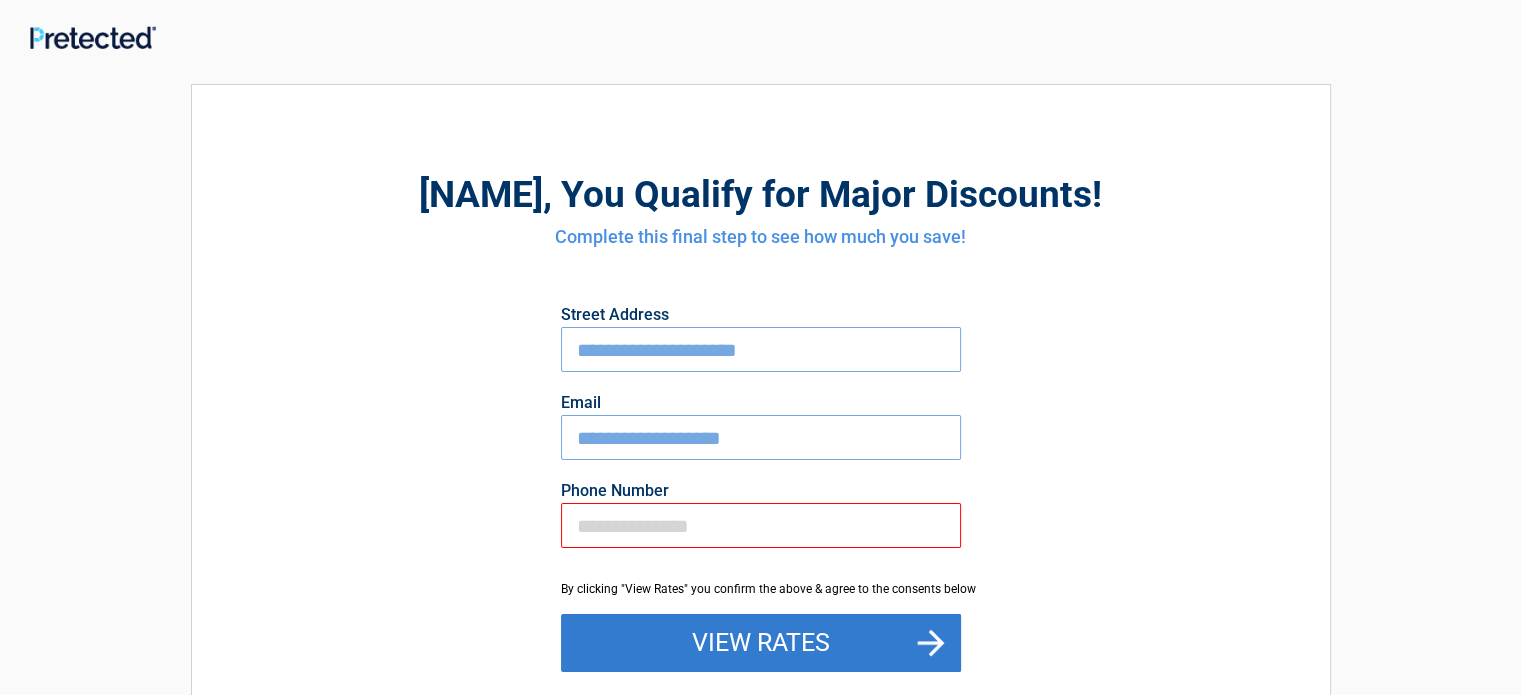 type 